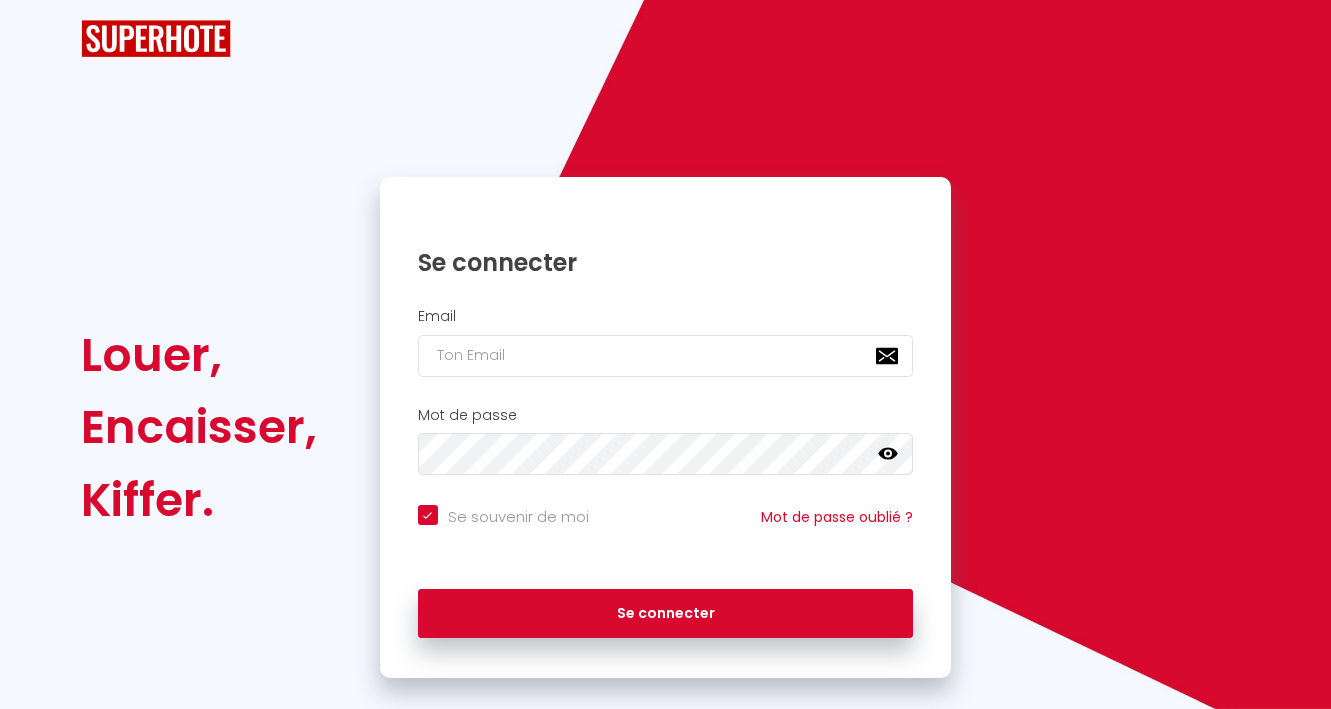 checkbox on "true" 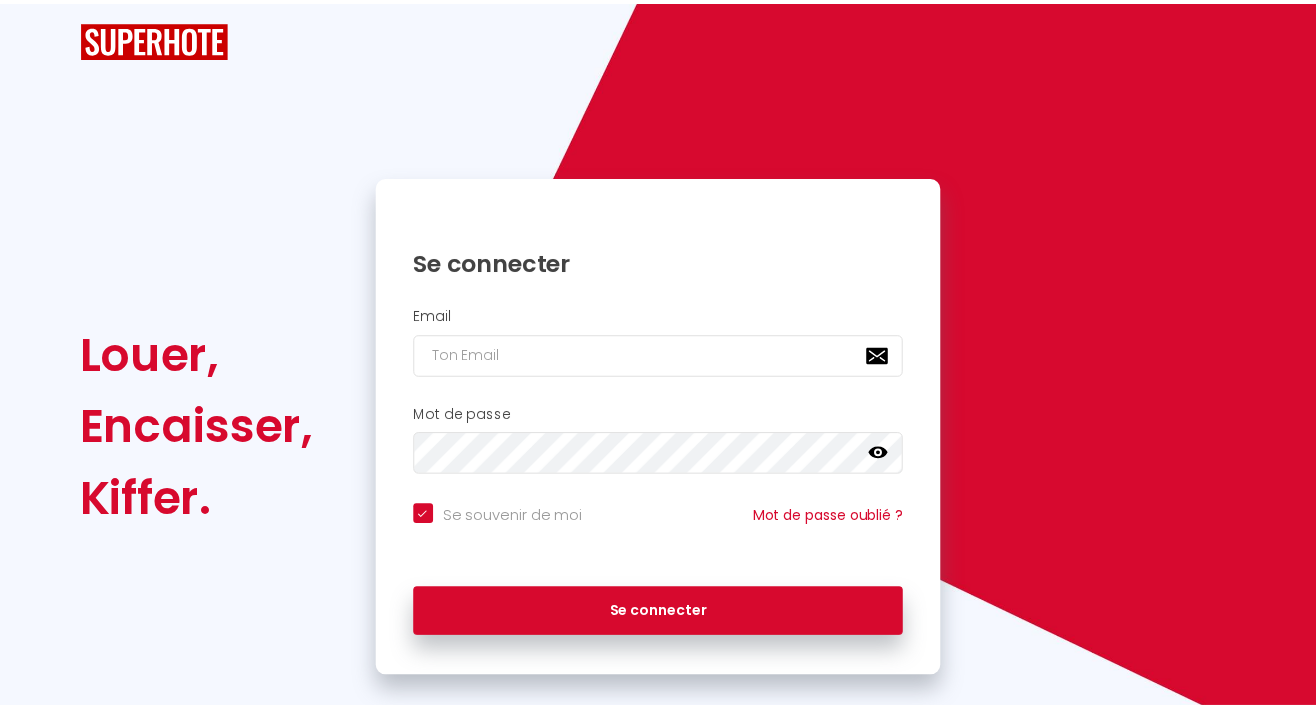 scroll, scrollTop: 0, scrollLeft: 0, axis: both 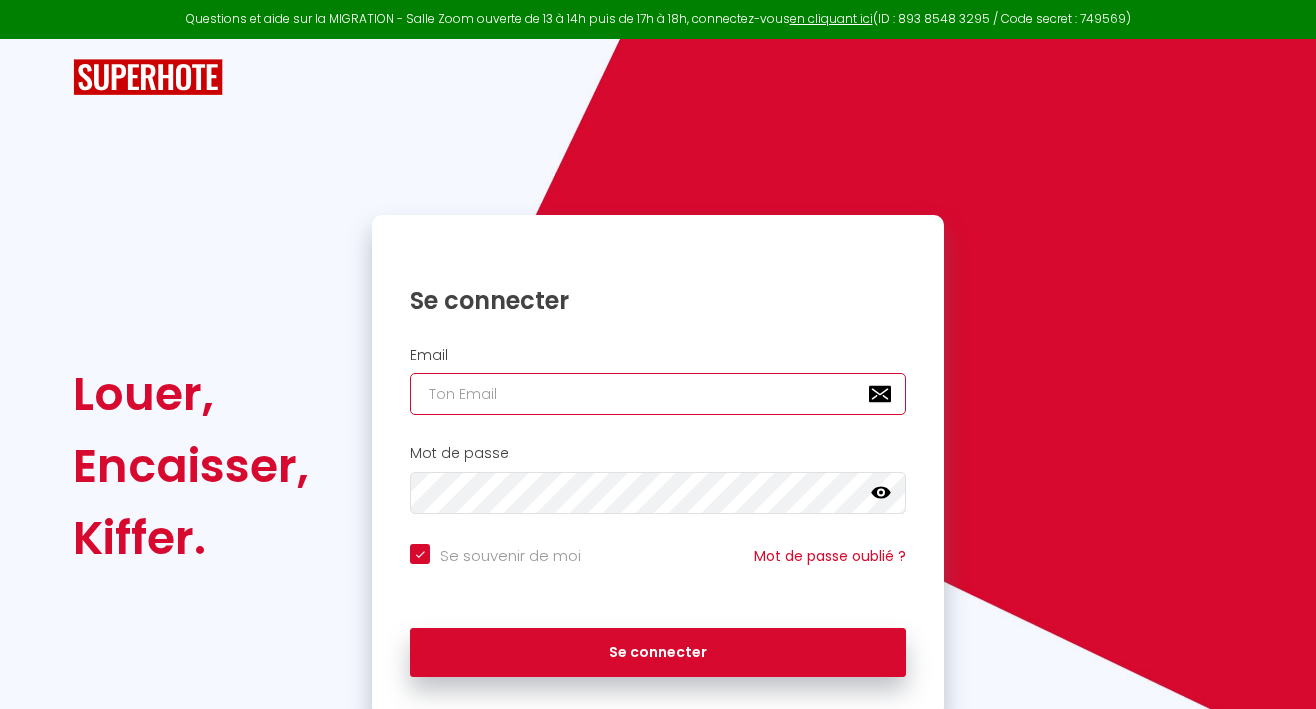 click at bounding box center (658, 394) 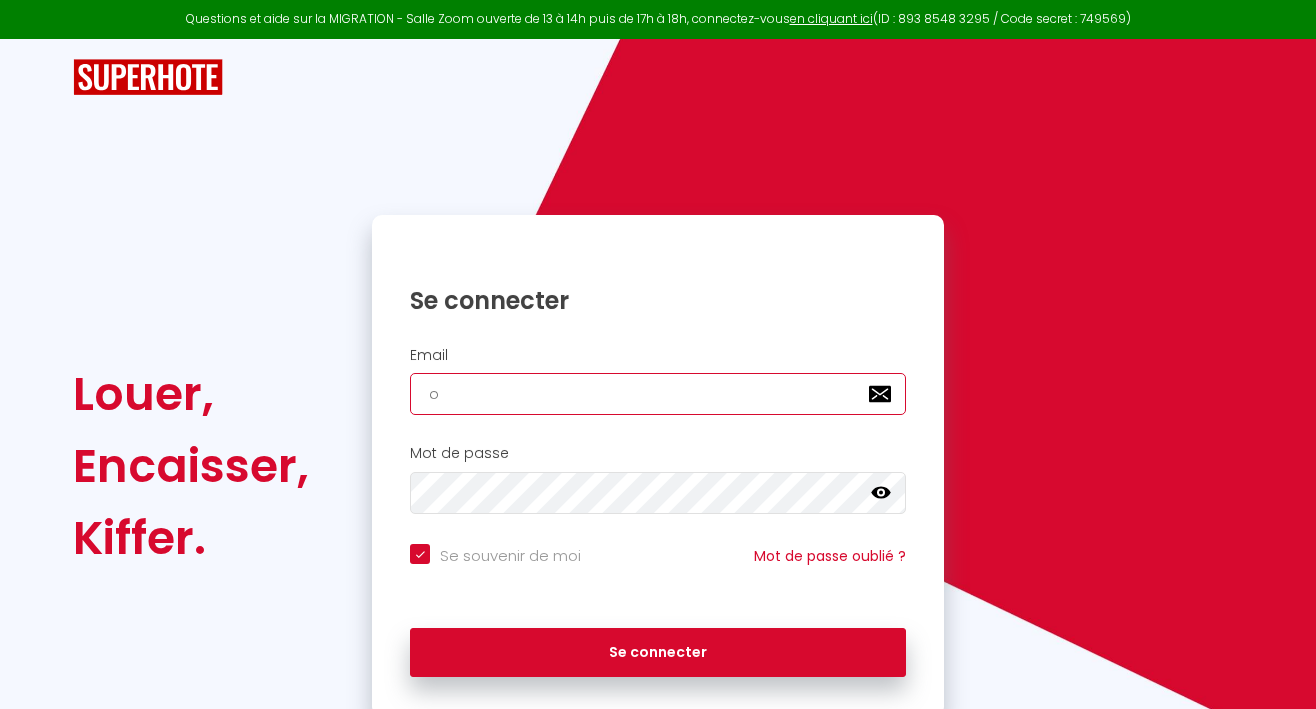 checkbox on "true" 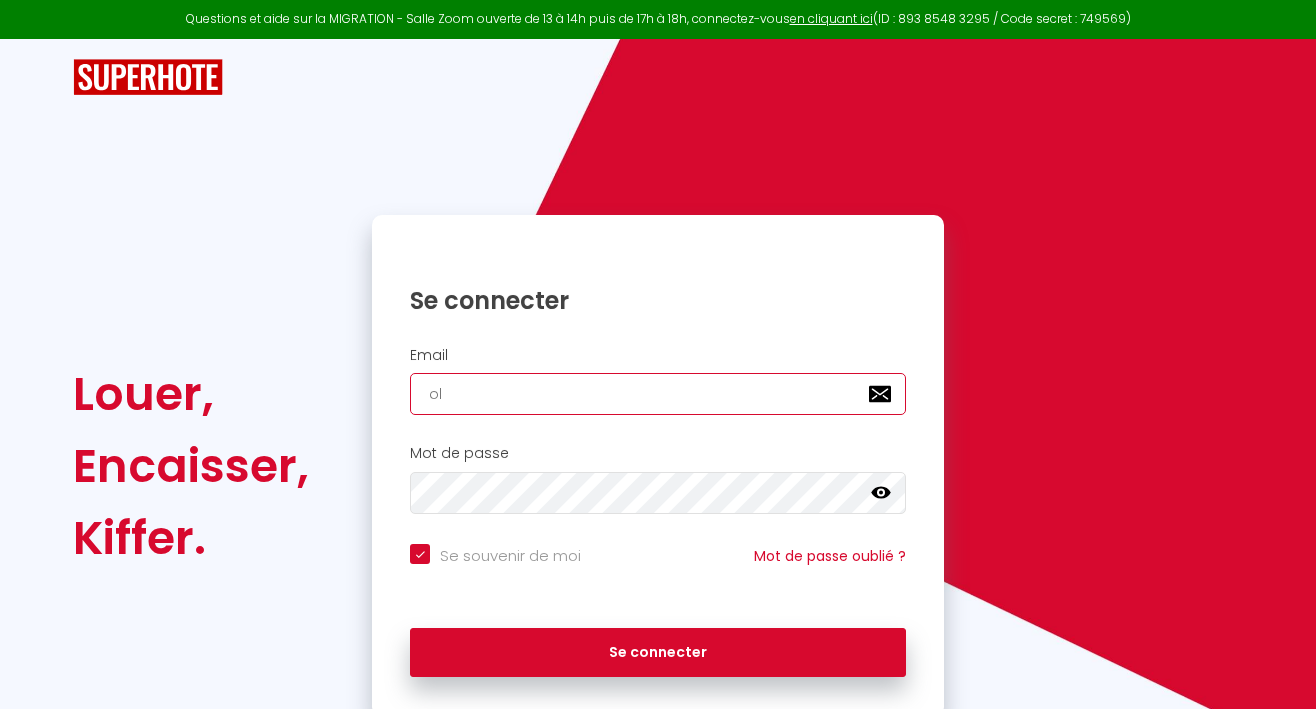 checkbox on "true" 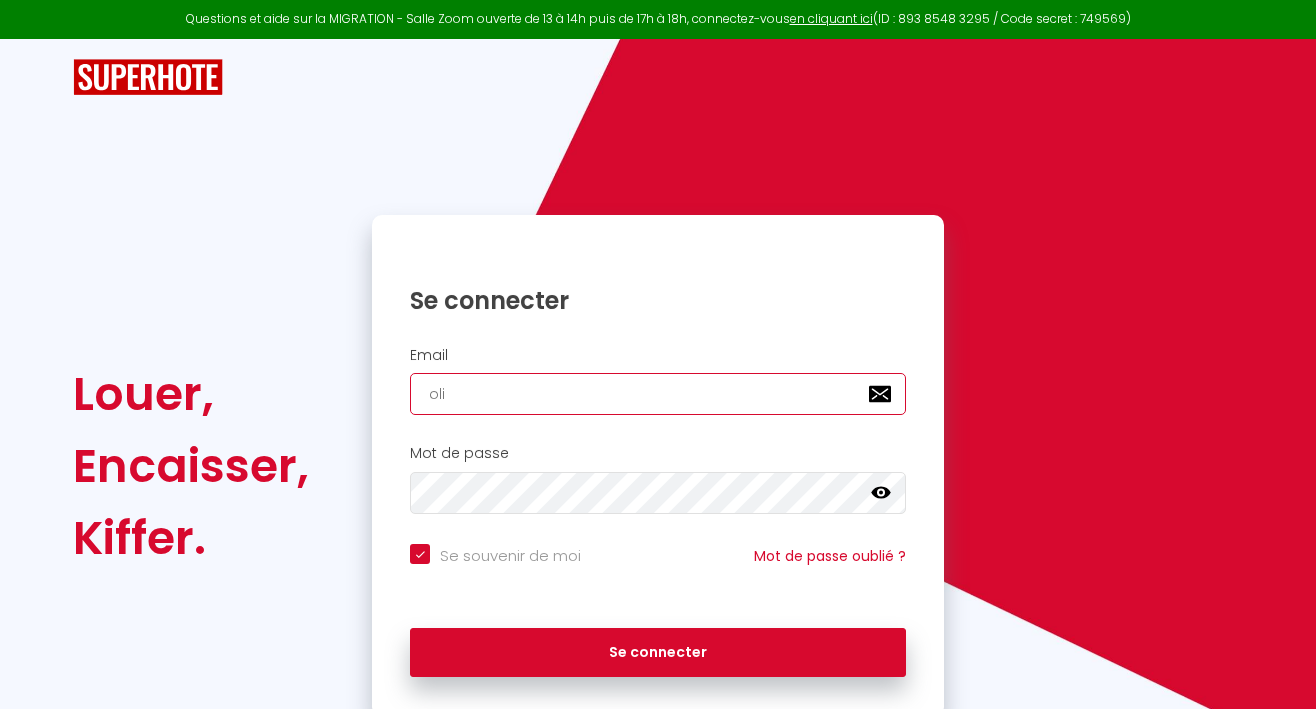 checkbox on "true" 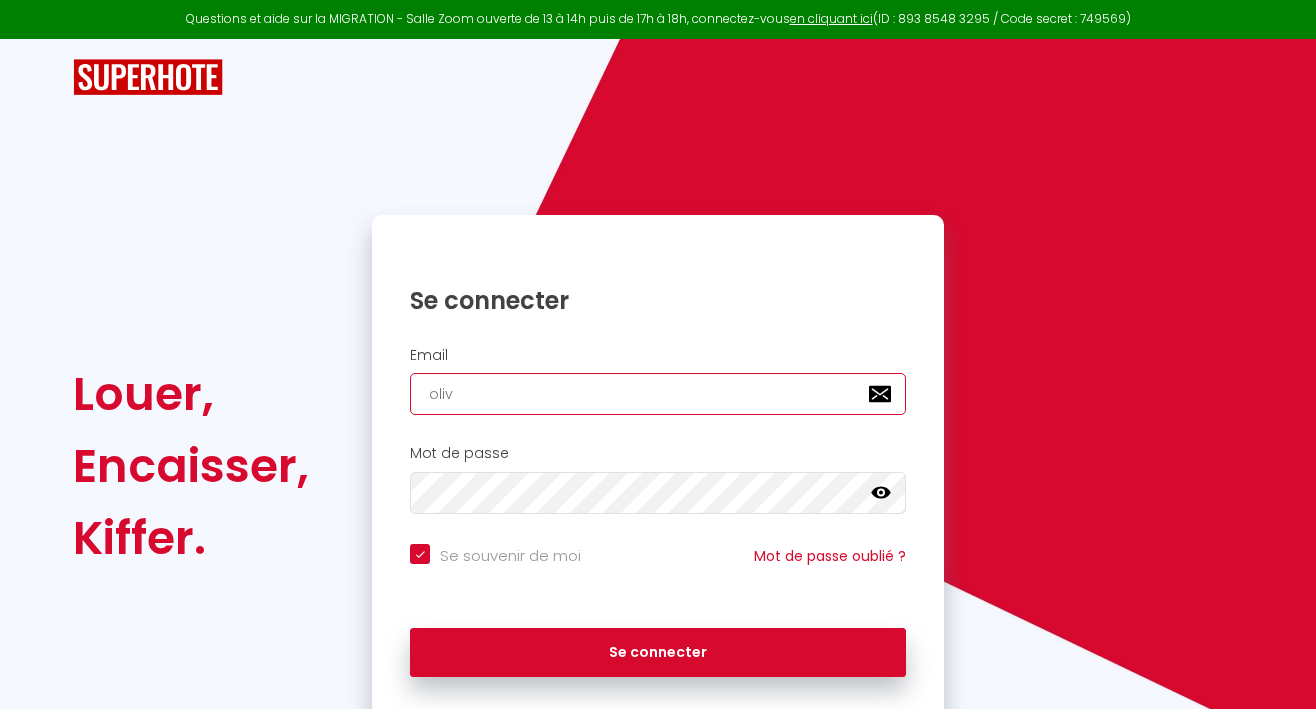 checkbox on "true" 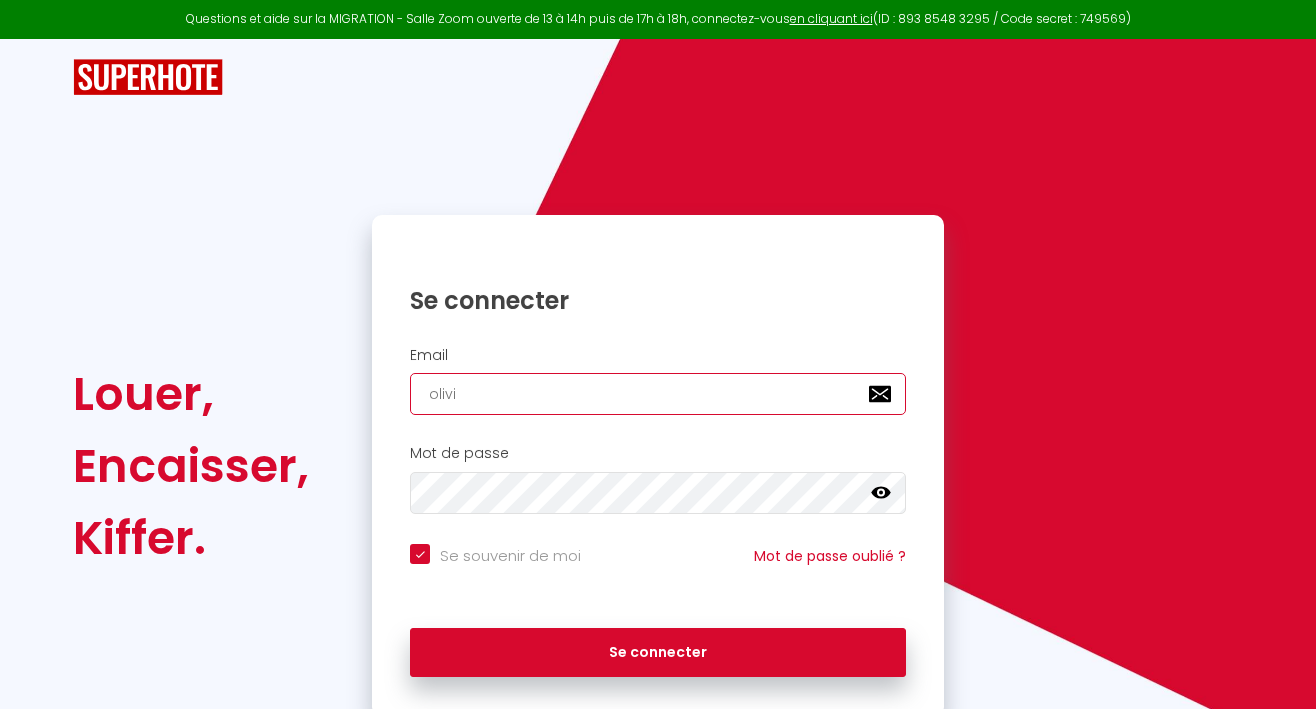 checkbox on "true" 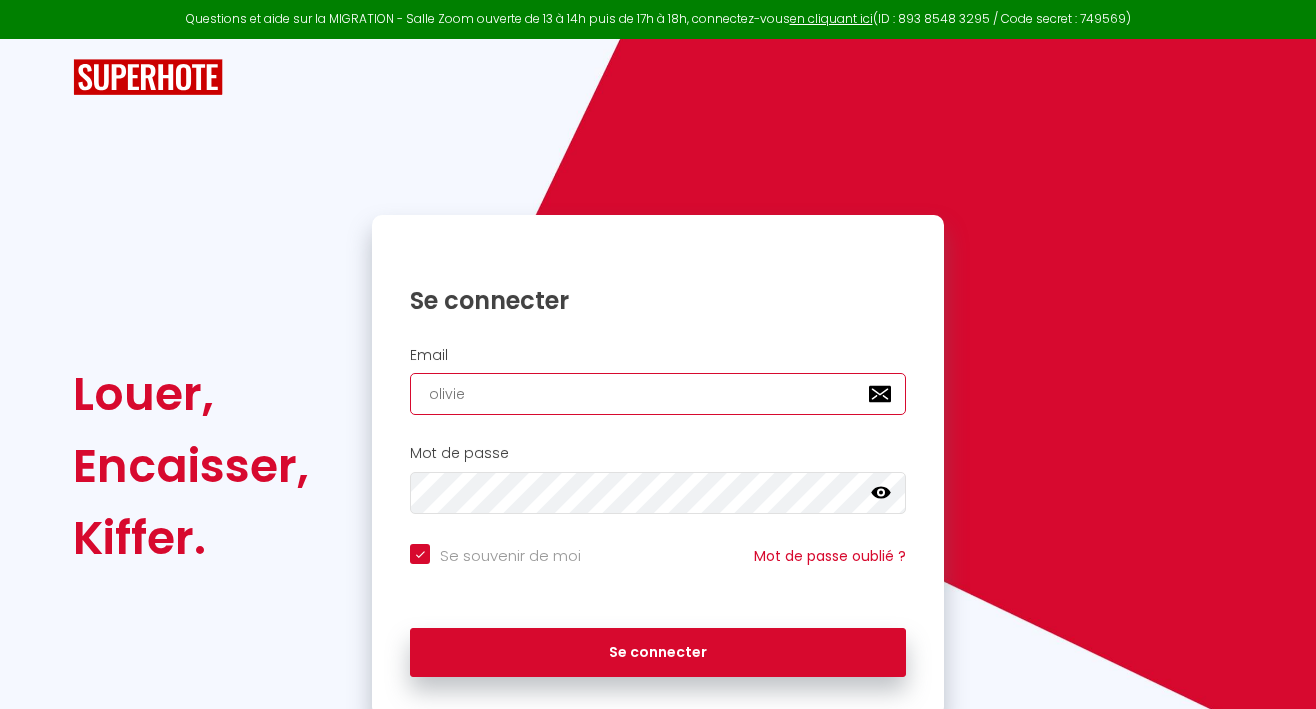 checkbox on "true" 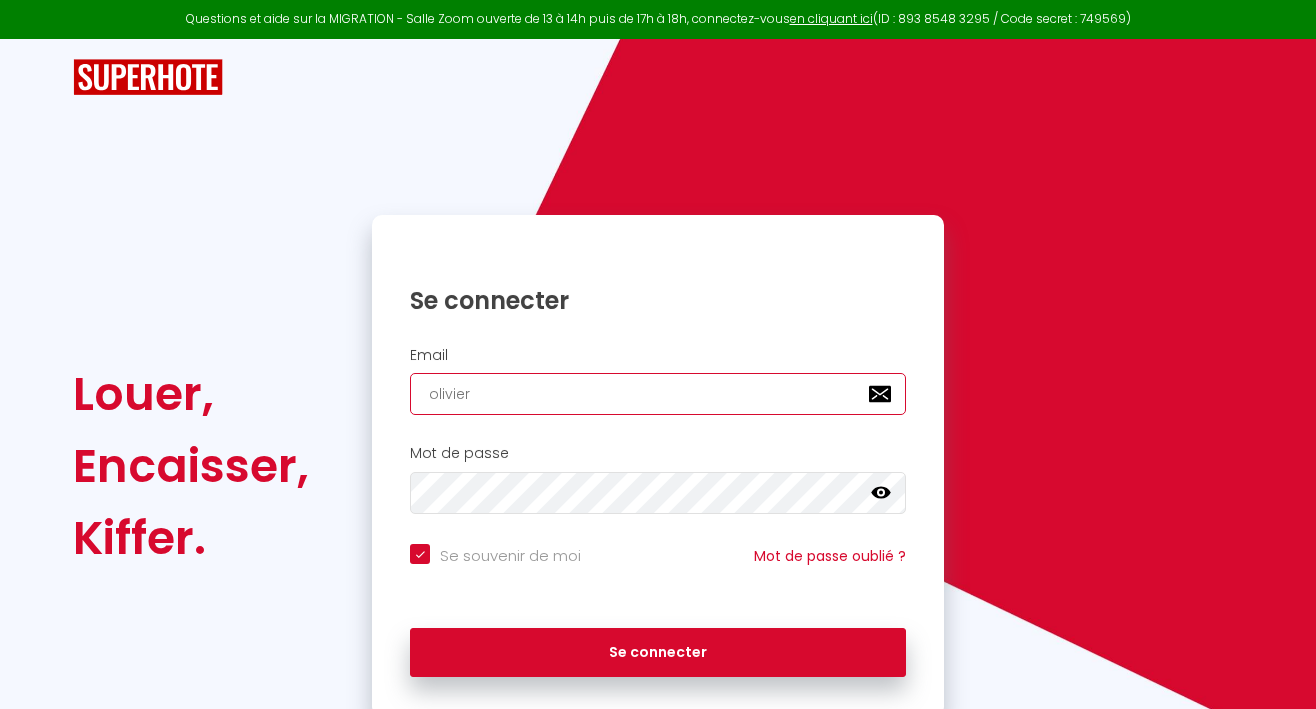 checkbox on "true" 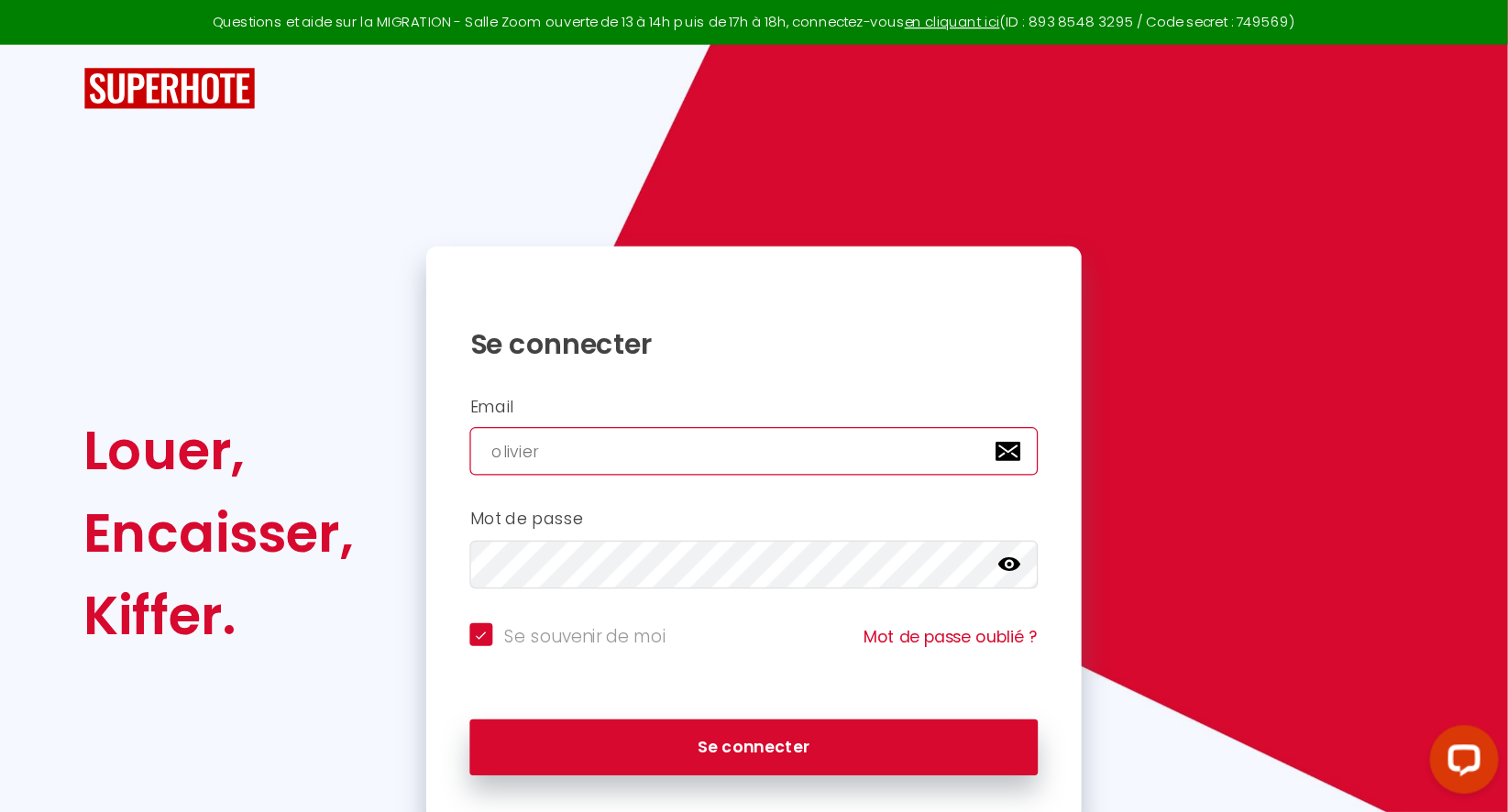 scroll, scrollTop: 0, scrollLeft: 0, axis: both 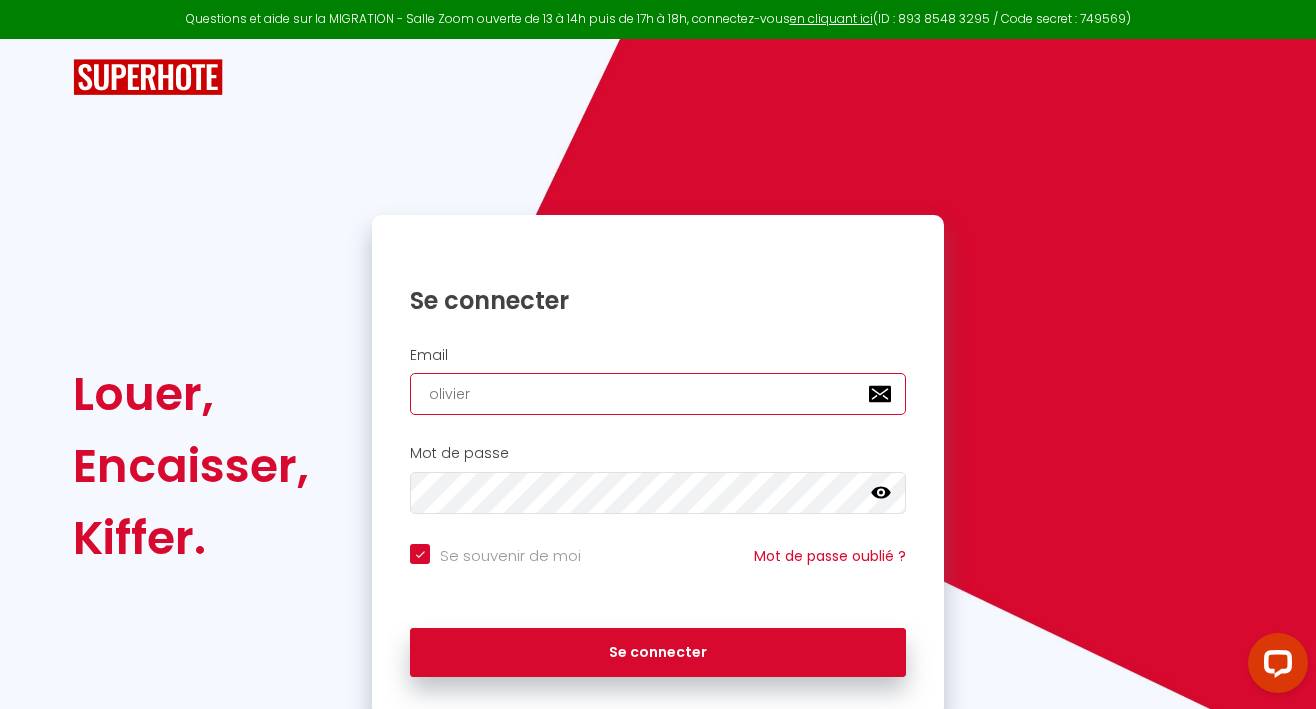 type on "[EMAIL]" 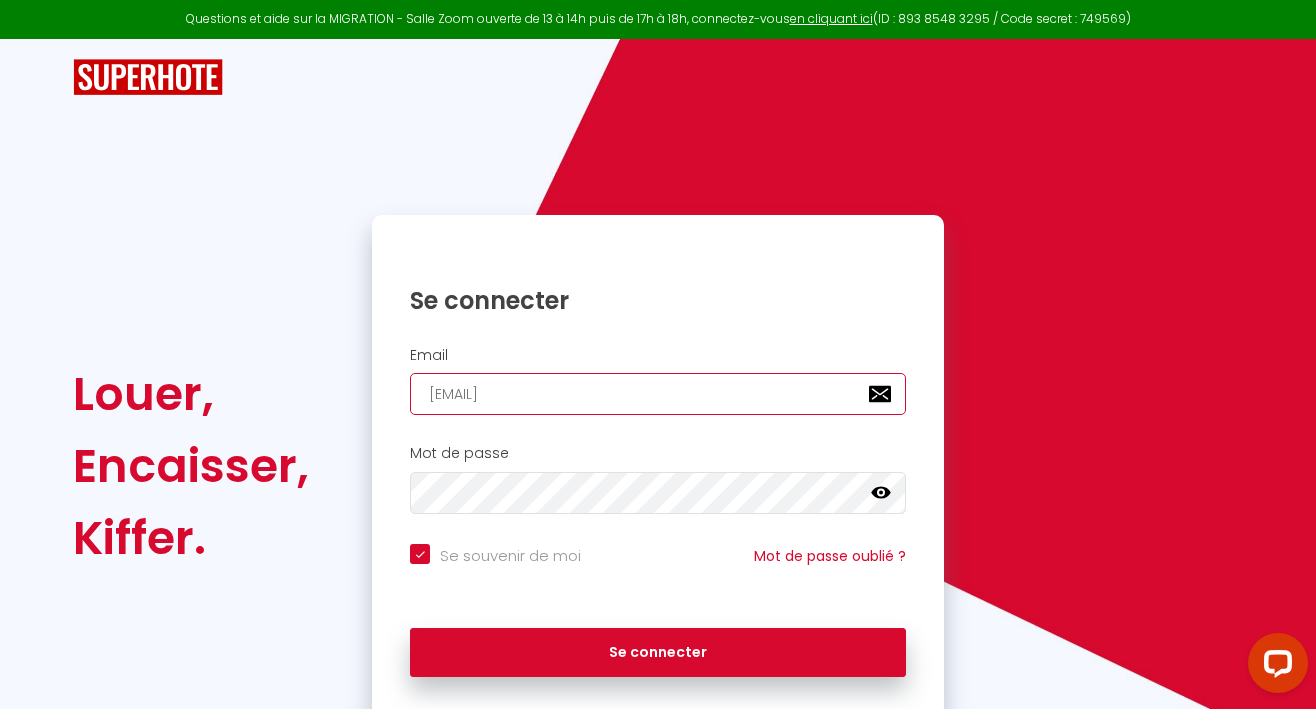 checkbox on "true" 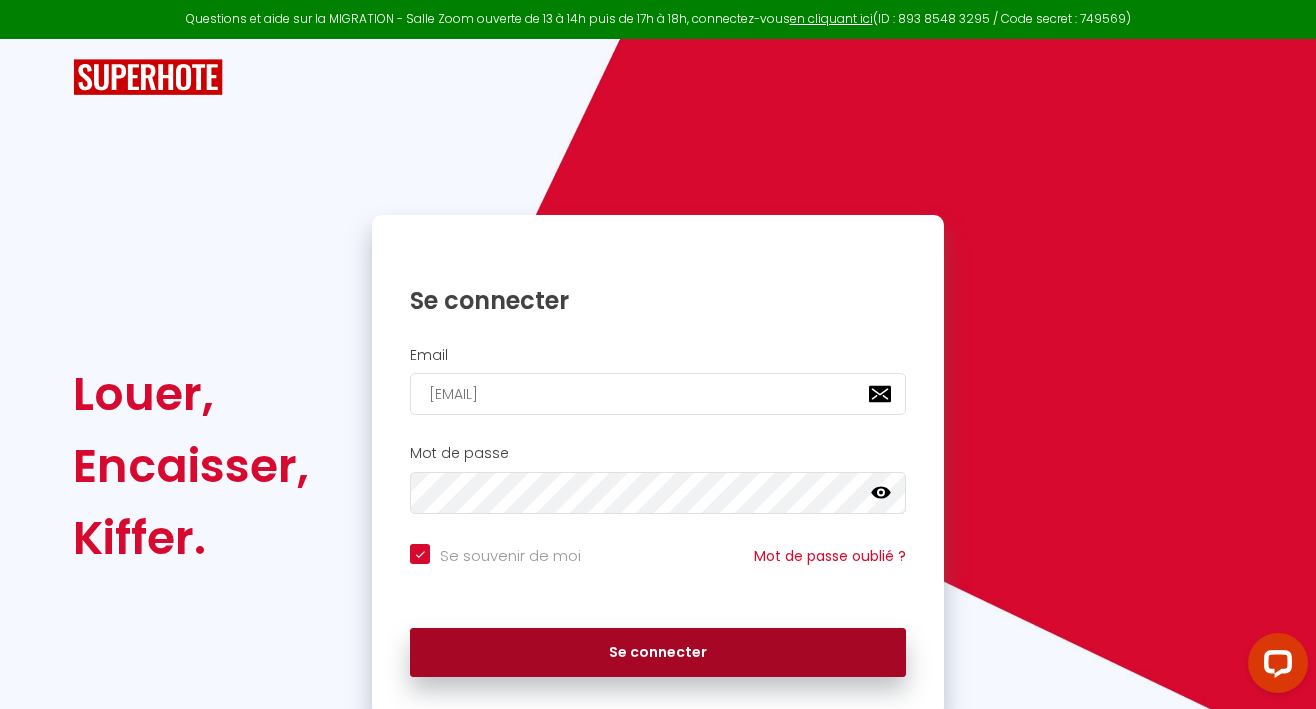 click on "Se connecter" at bounding box center [658, 653] 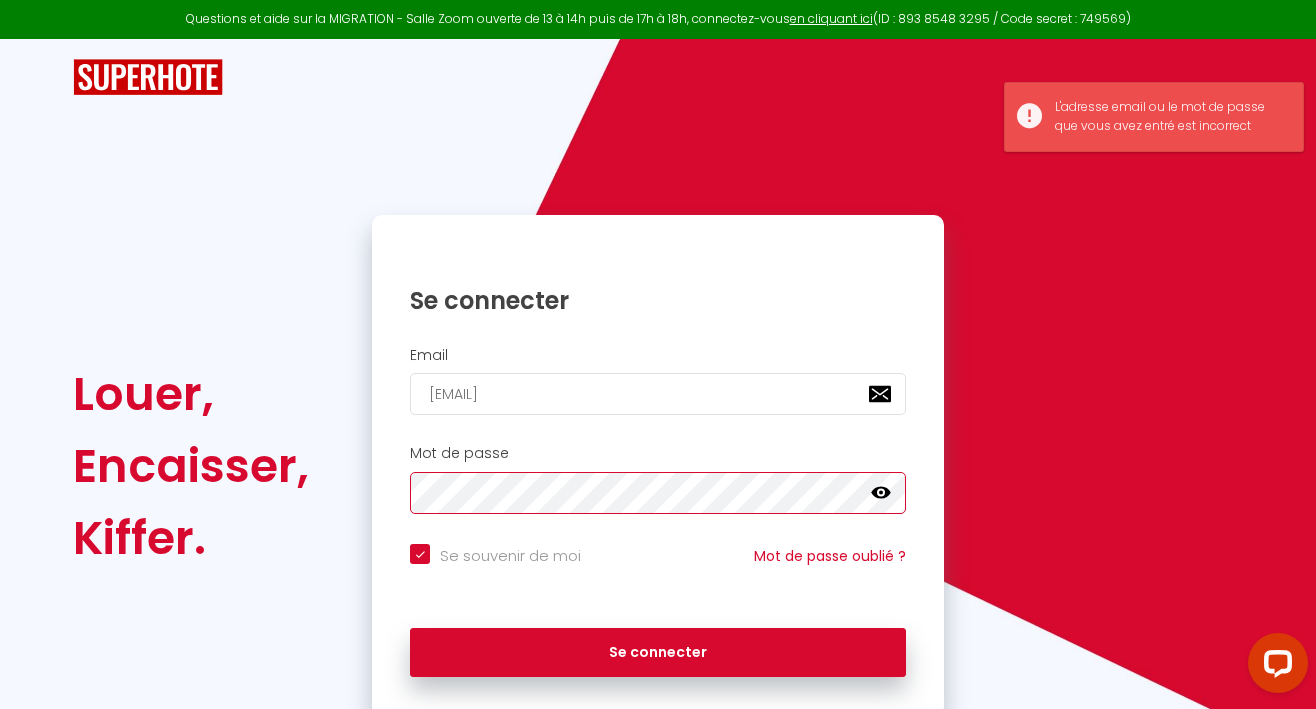 click on "Louer,
Encaisser,
Kiffer.
Se connecter
Email   [EMAIL]   Mot de passe
false
Se souvenir de moi   Mot de passe oublié ?     Se connecter" at bounding box center [658, 466] 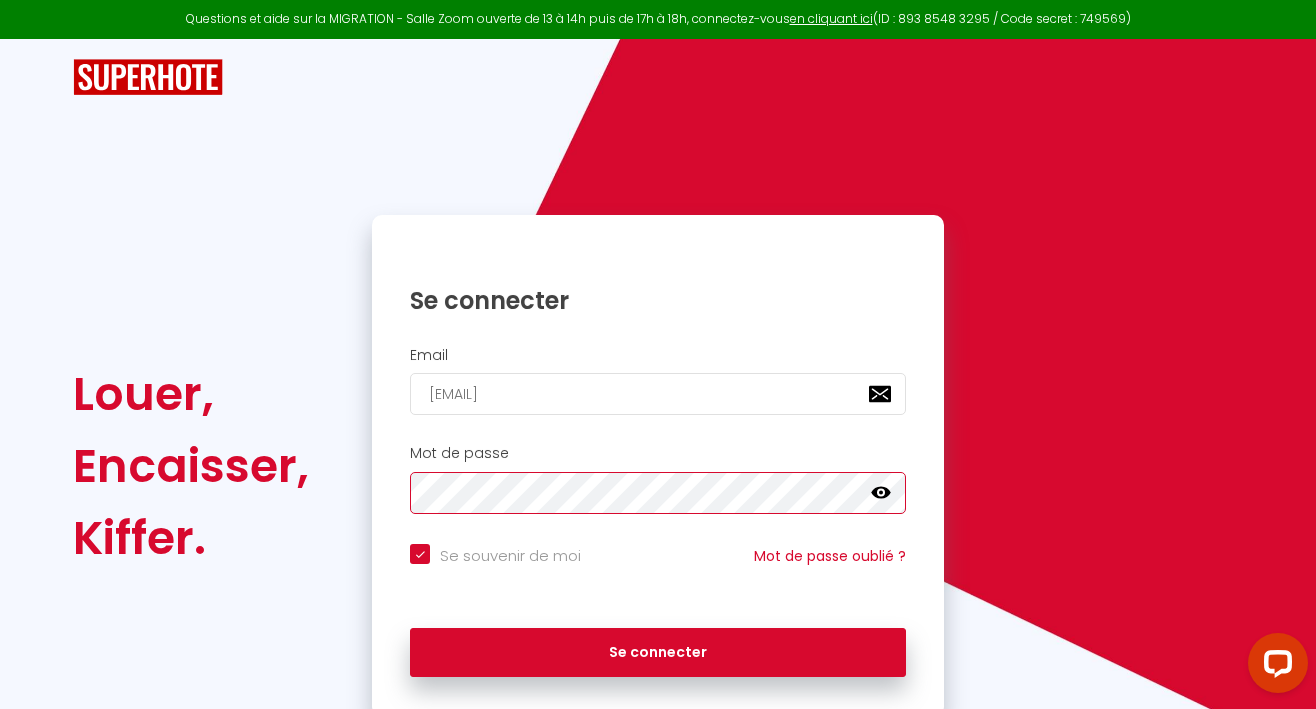 click on "Se connecter" at bounding box center [658, 653] 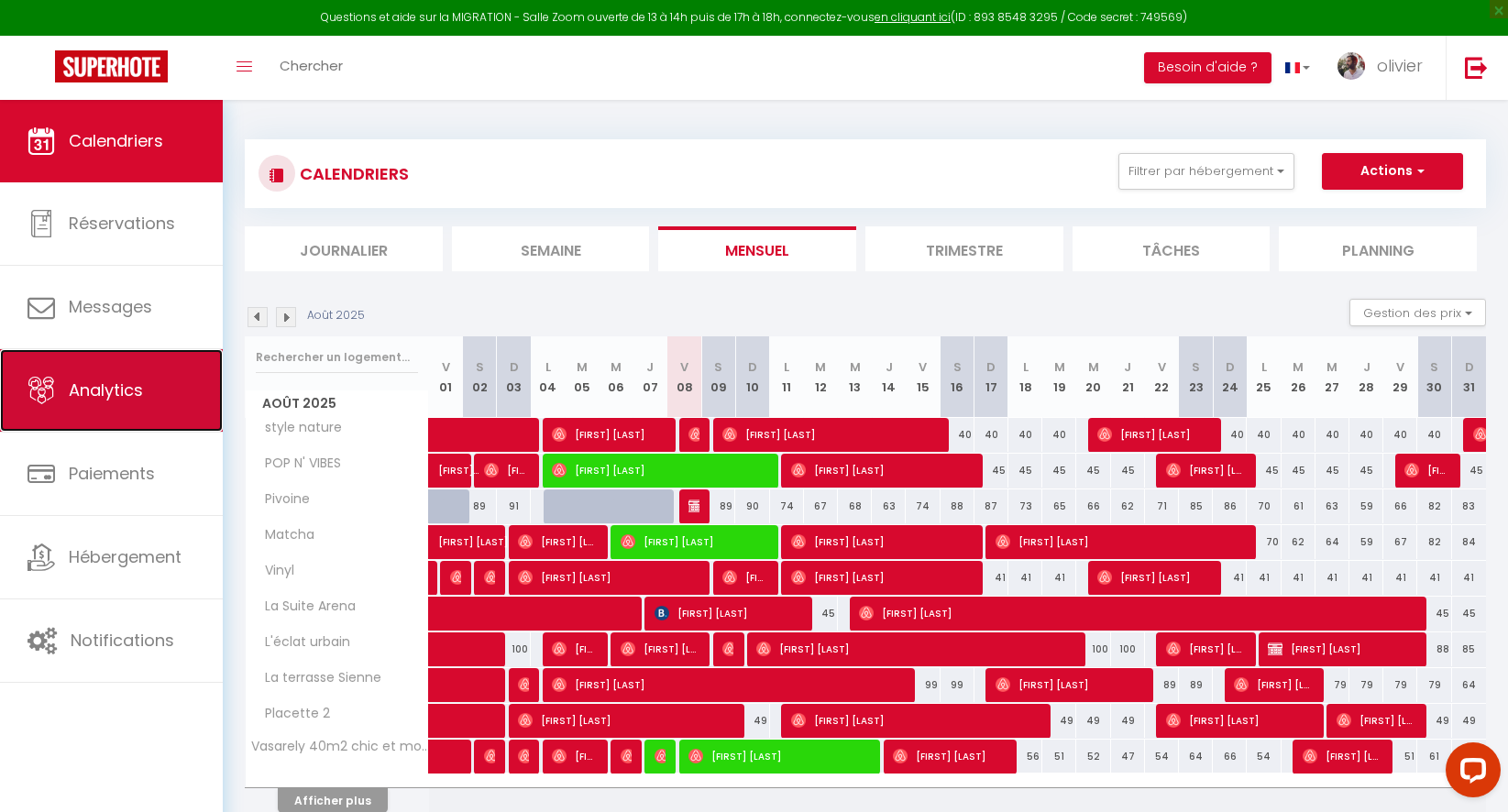 click on "Analytics" at bounding box center (111, 390) 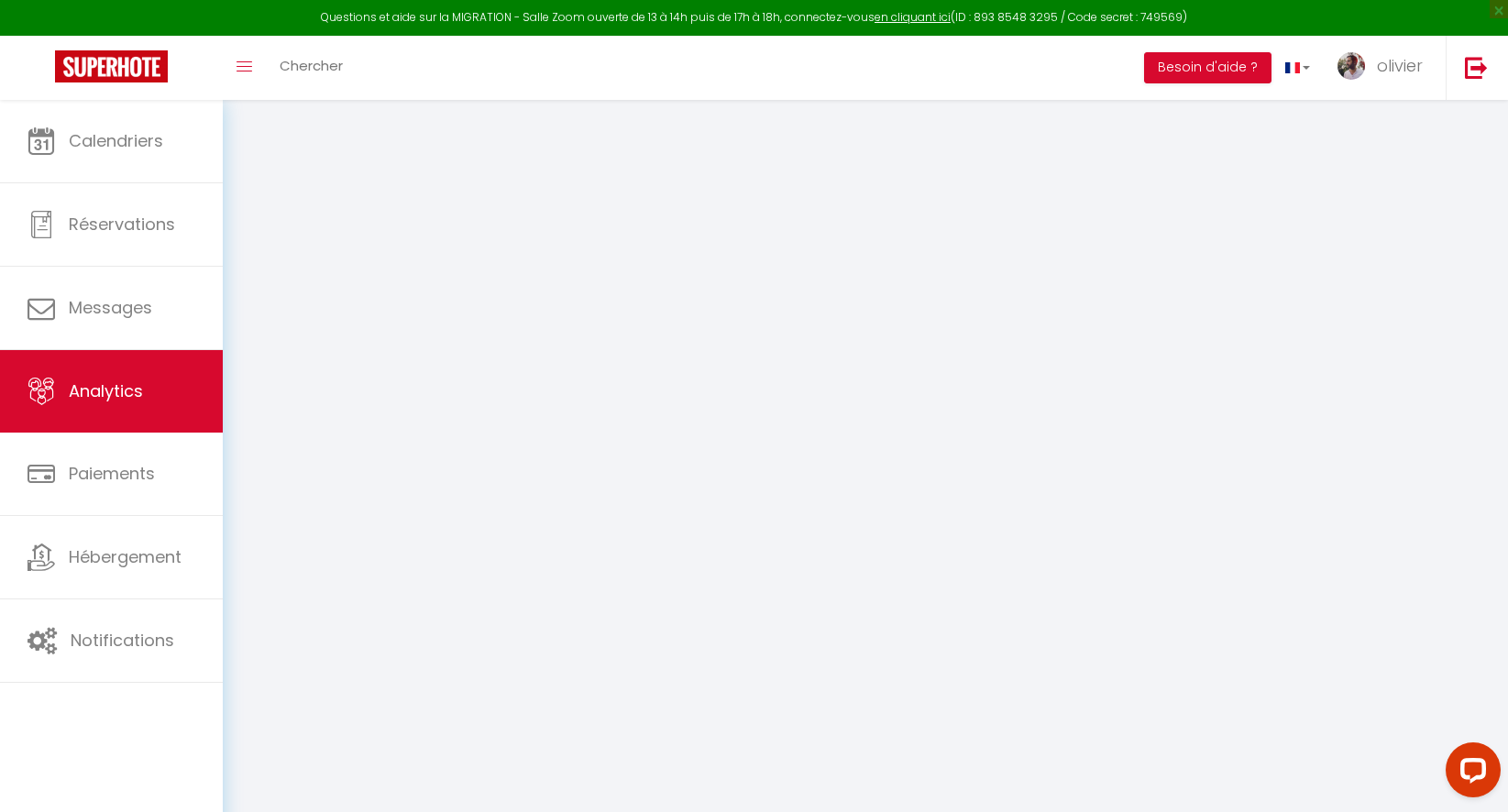 select on "2025" 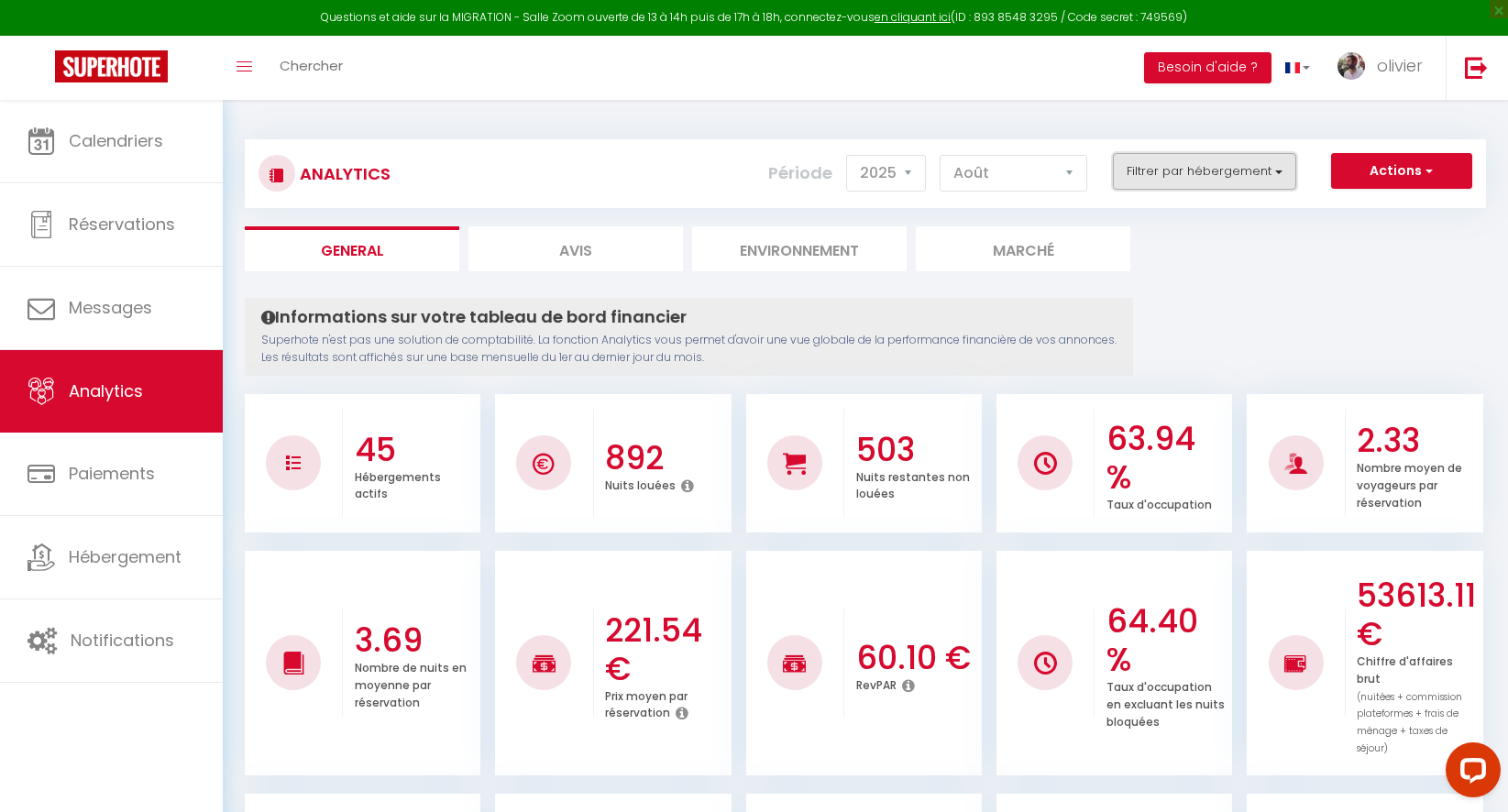 click on "Filtrer par hébergement" at bounding box center (1205, 171) 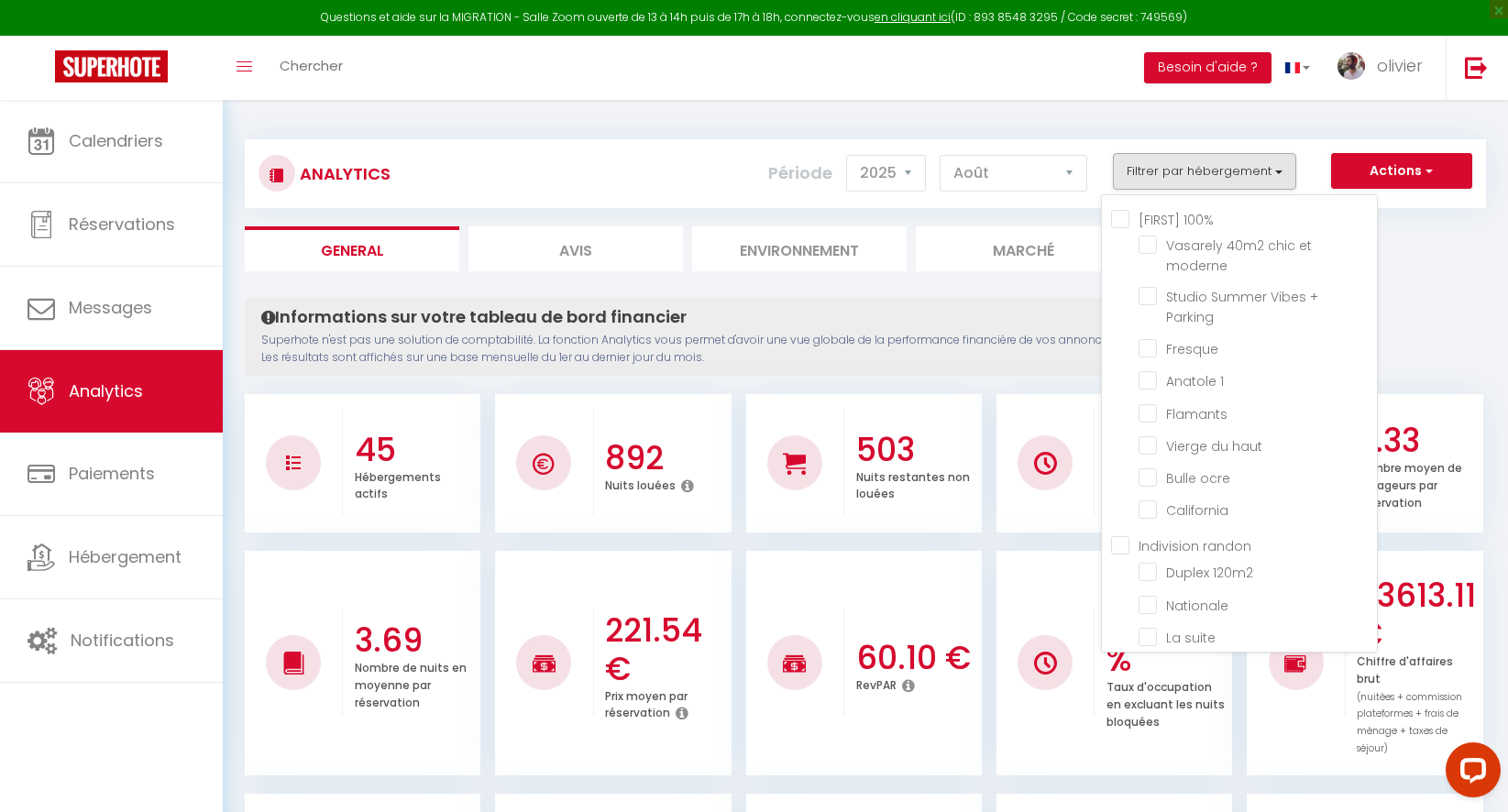 click on "Informations sur votre tableau de bord financier   Superhote n'est pas une solution de comptabilité. La fonction Analytics vous permet d'avoir une vue globale de la performance financière de vos annonces.
Les résultats sont affichés sur une base mensuelle du 1er au dernier jour du mois." at bounding box center (688, 336) 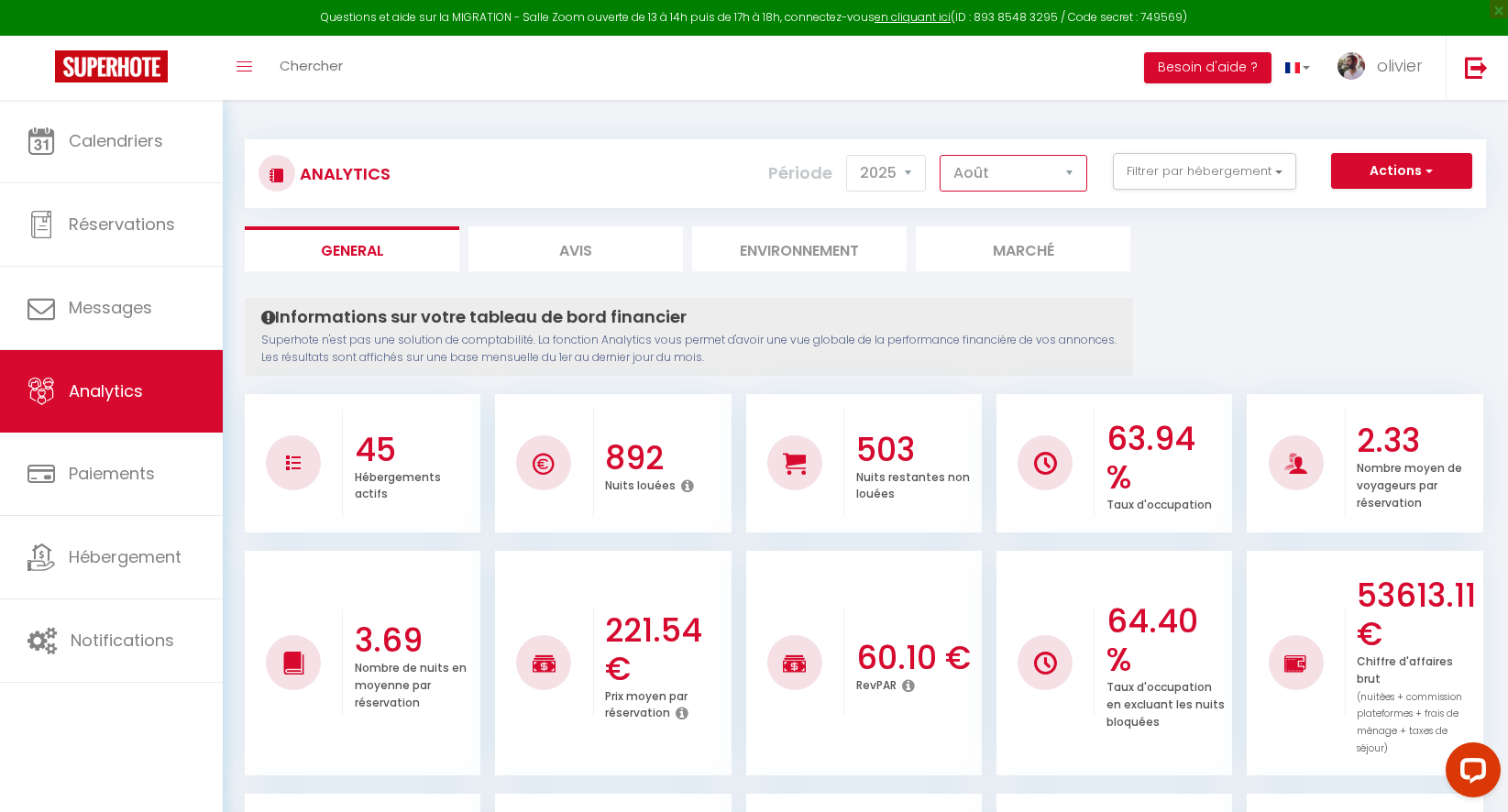 click on "Janvier   Février   Mars   Avril   Mai   Juin   Juillet   Août   Septembre   Octobre   Novembre   Décembre" at bounding box center (1013, 173) 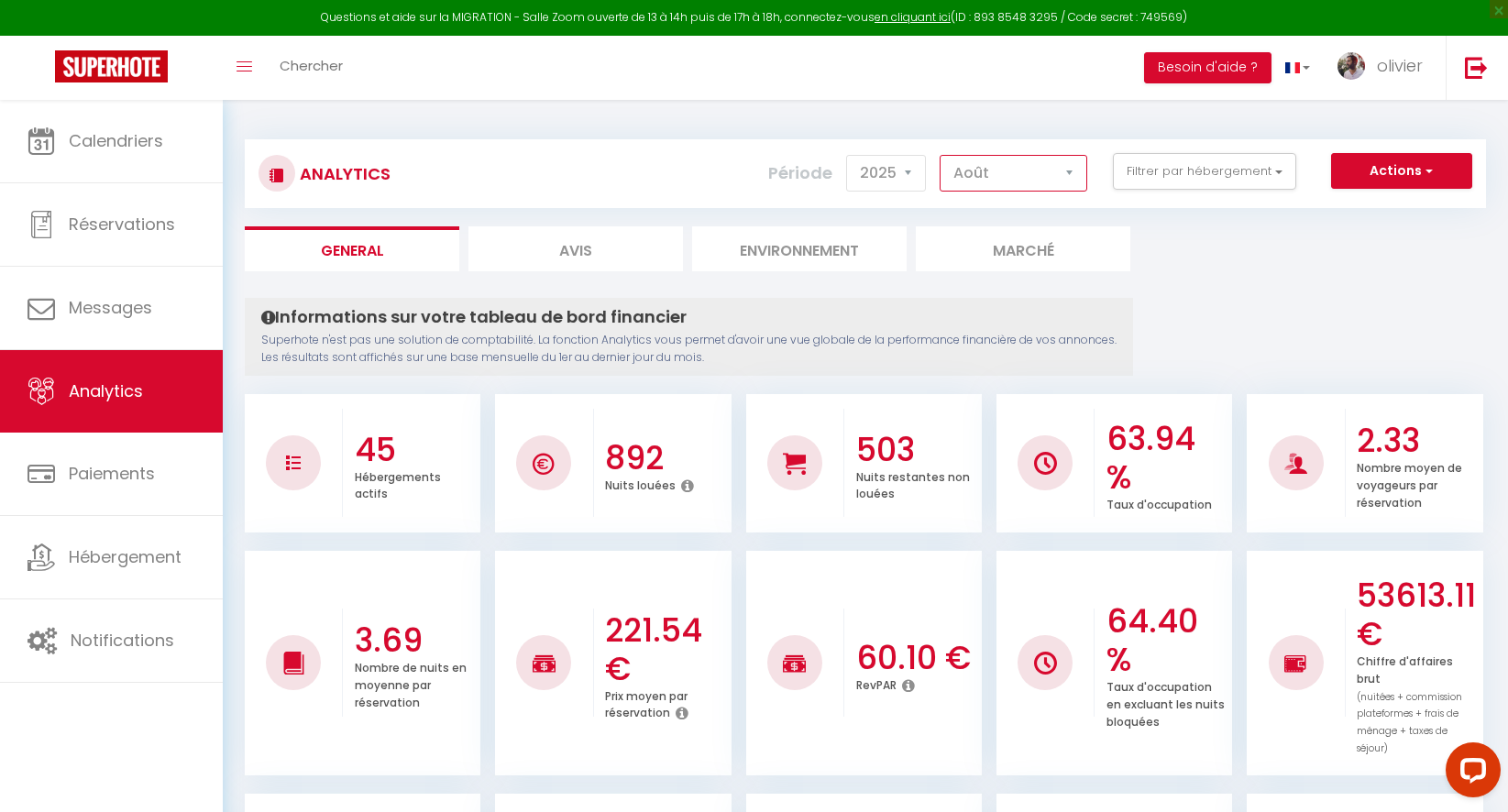 select on "7" 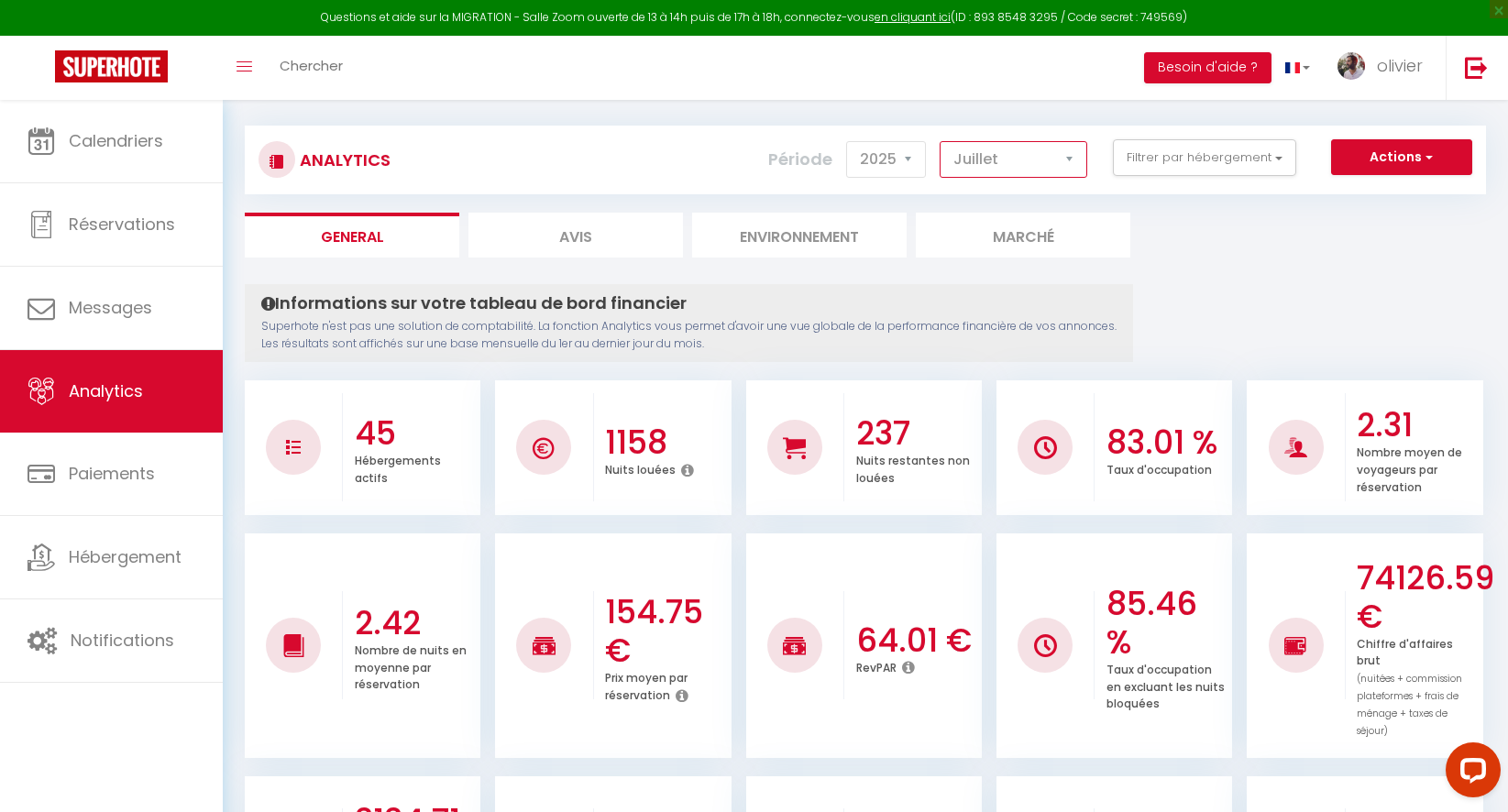 scroll, scrollTop: 0, scrollLeft: 0, axis: both 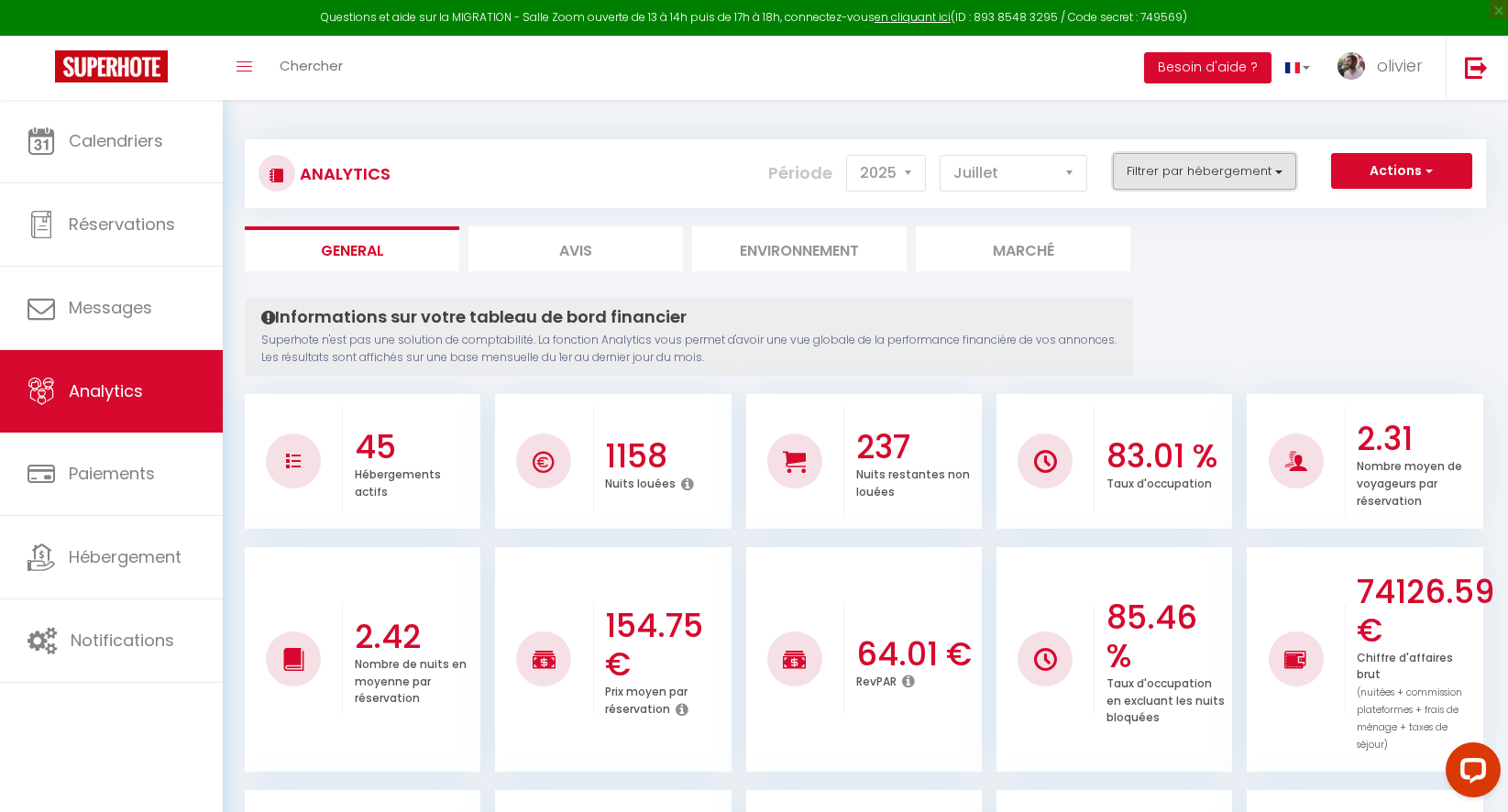 click on "Filtrer par hébergement" at bounding box center [1205, 171] 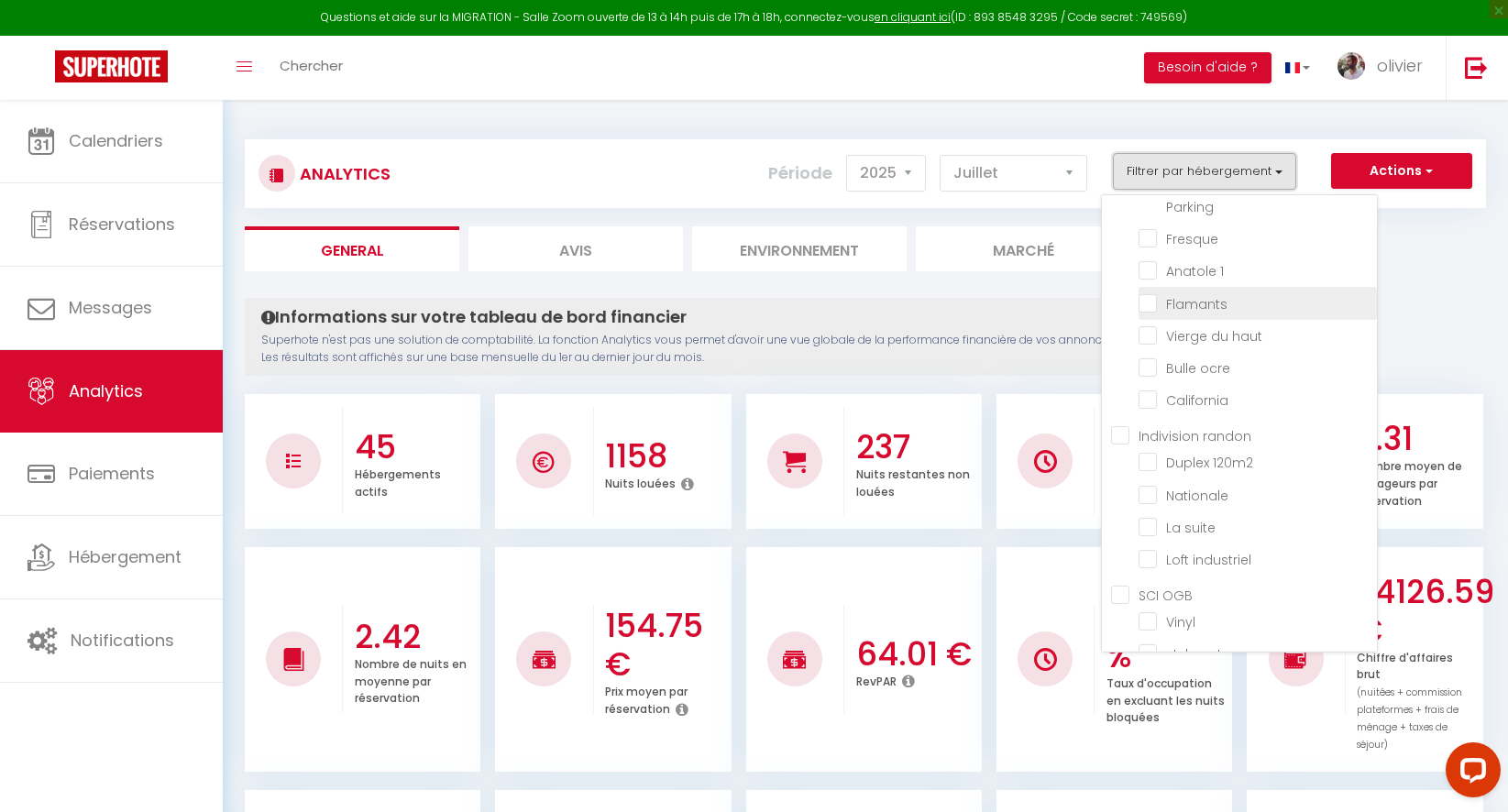 scroll, scrollTop: 133, scrollLeft: 0, axis: vertical 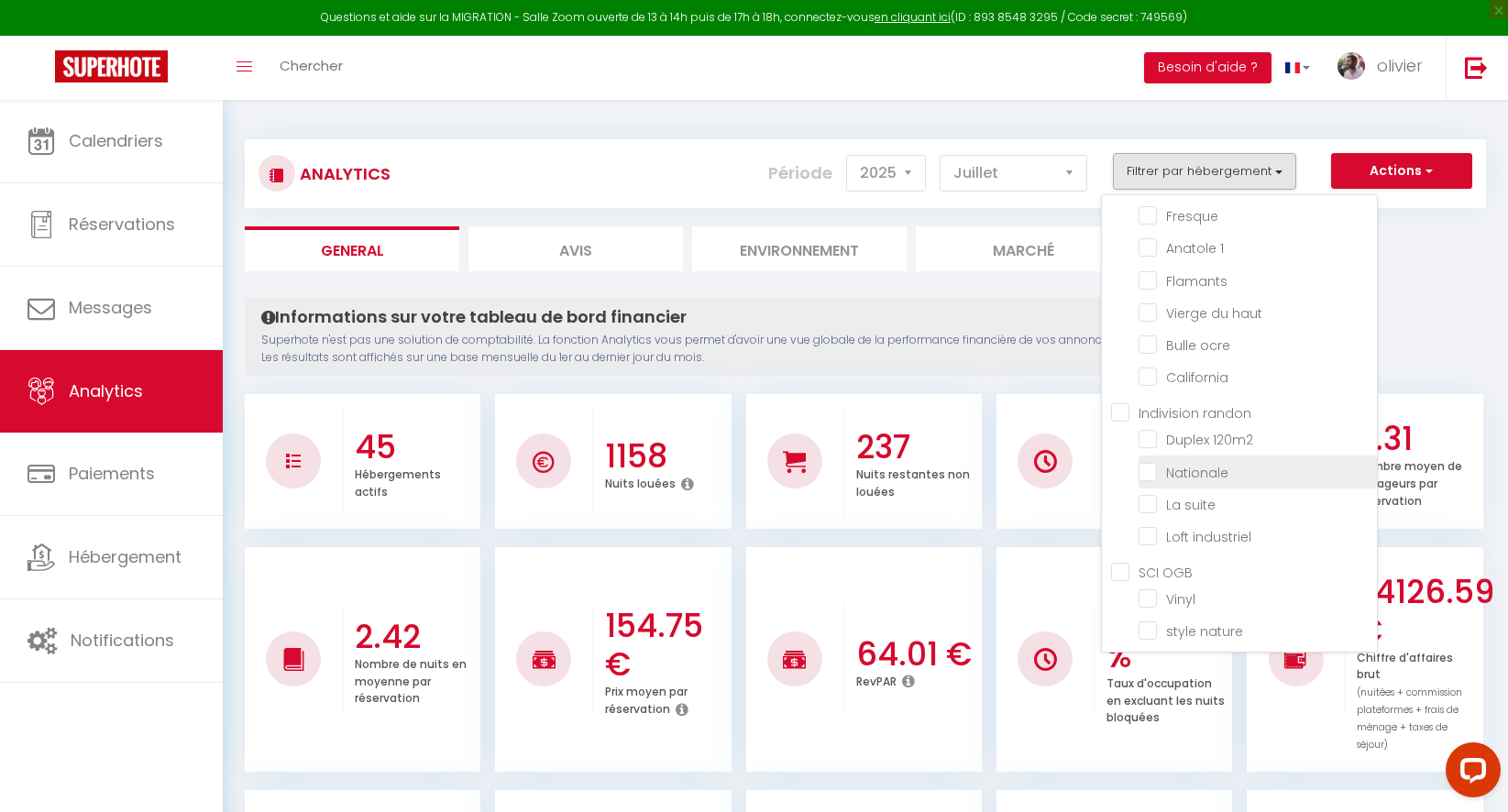 click at bounding box center [1258, 470] 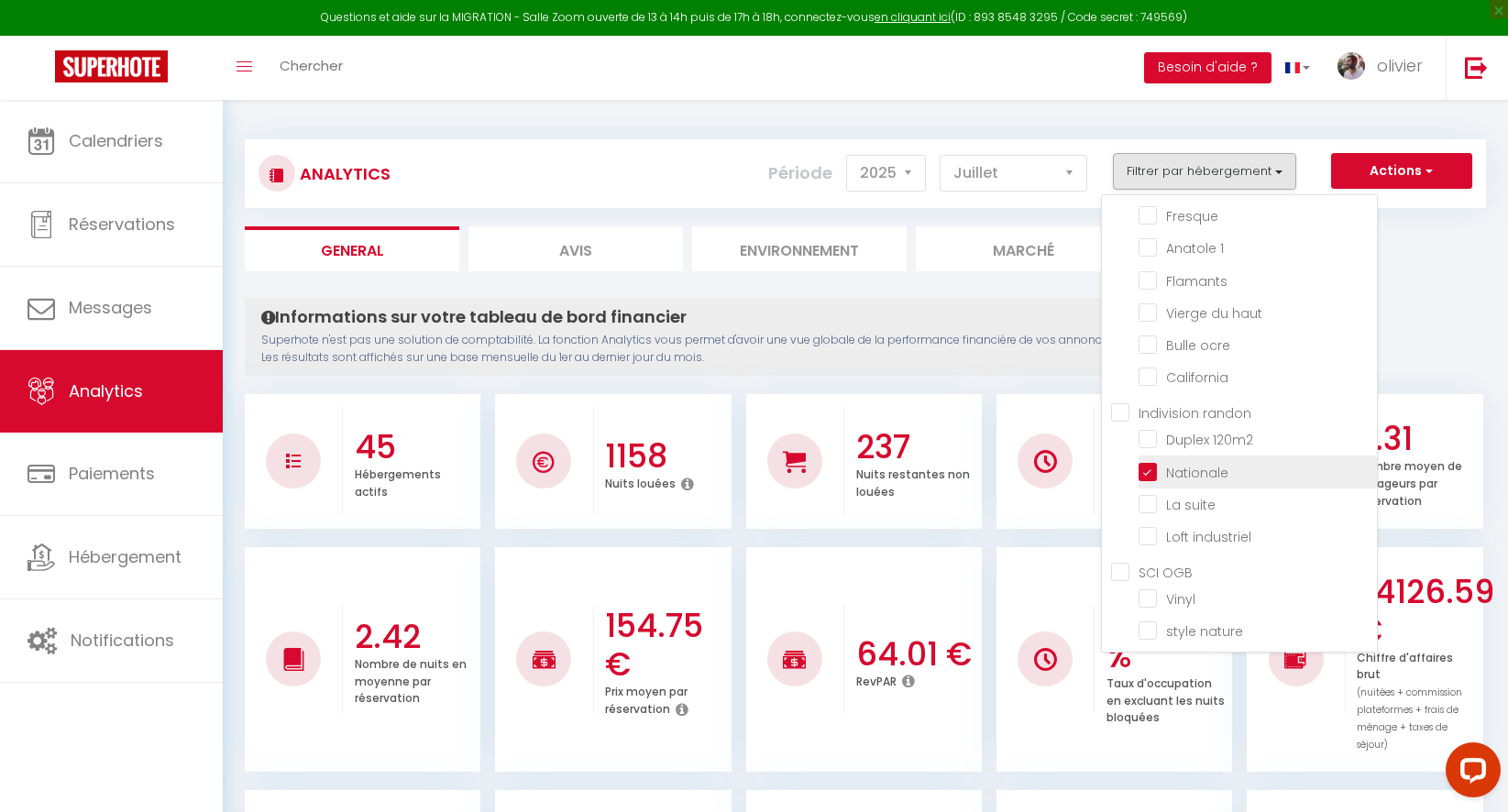 checkbox on "false" 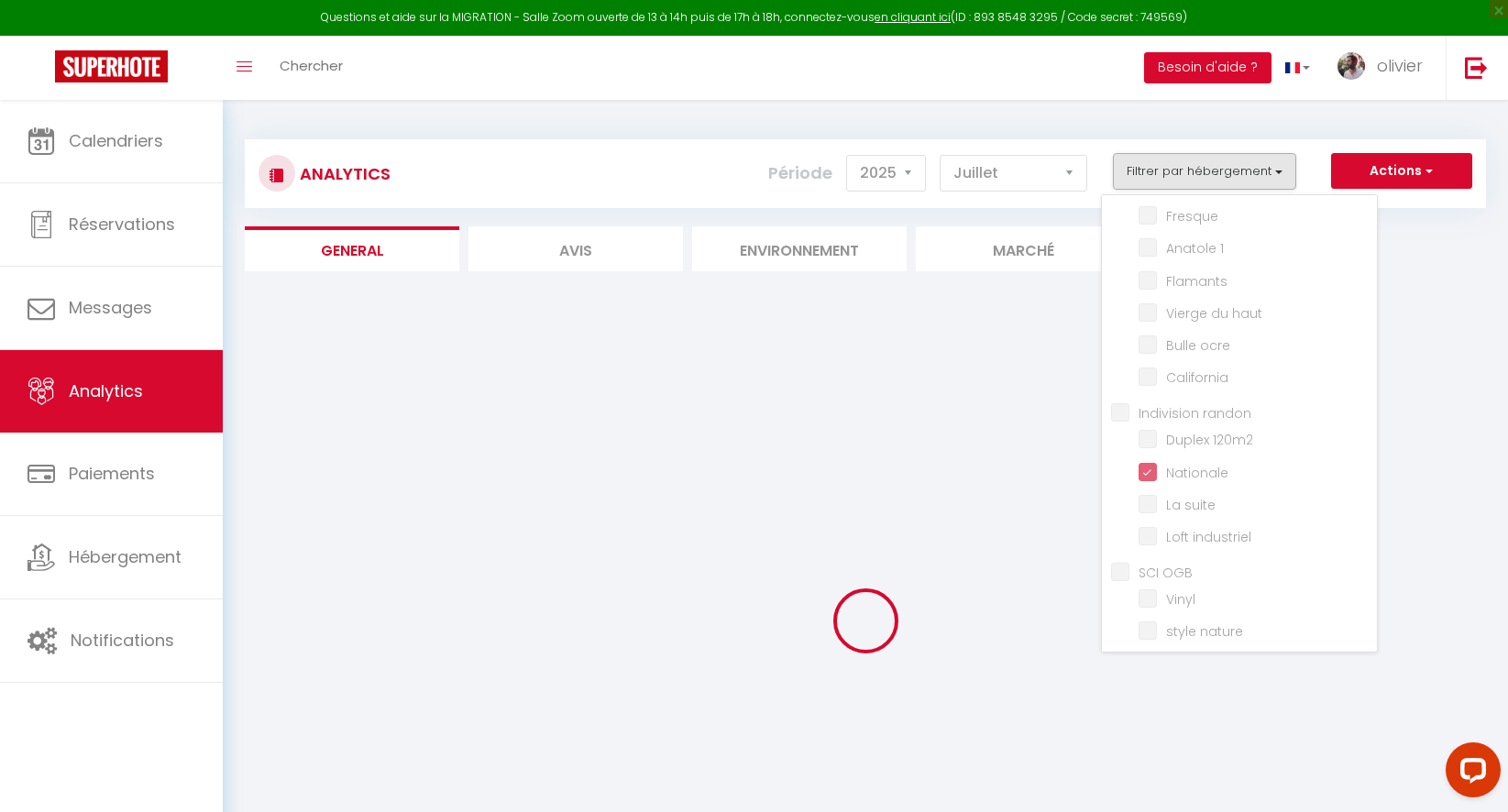 checkbox on "false" 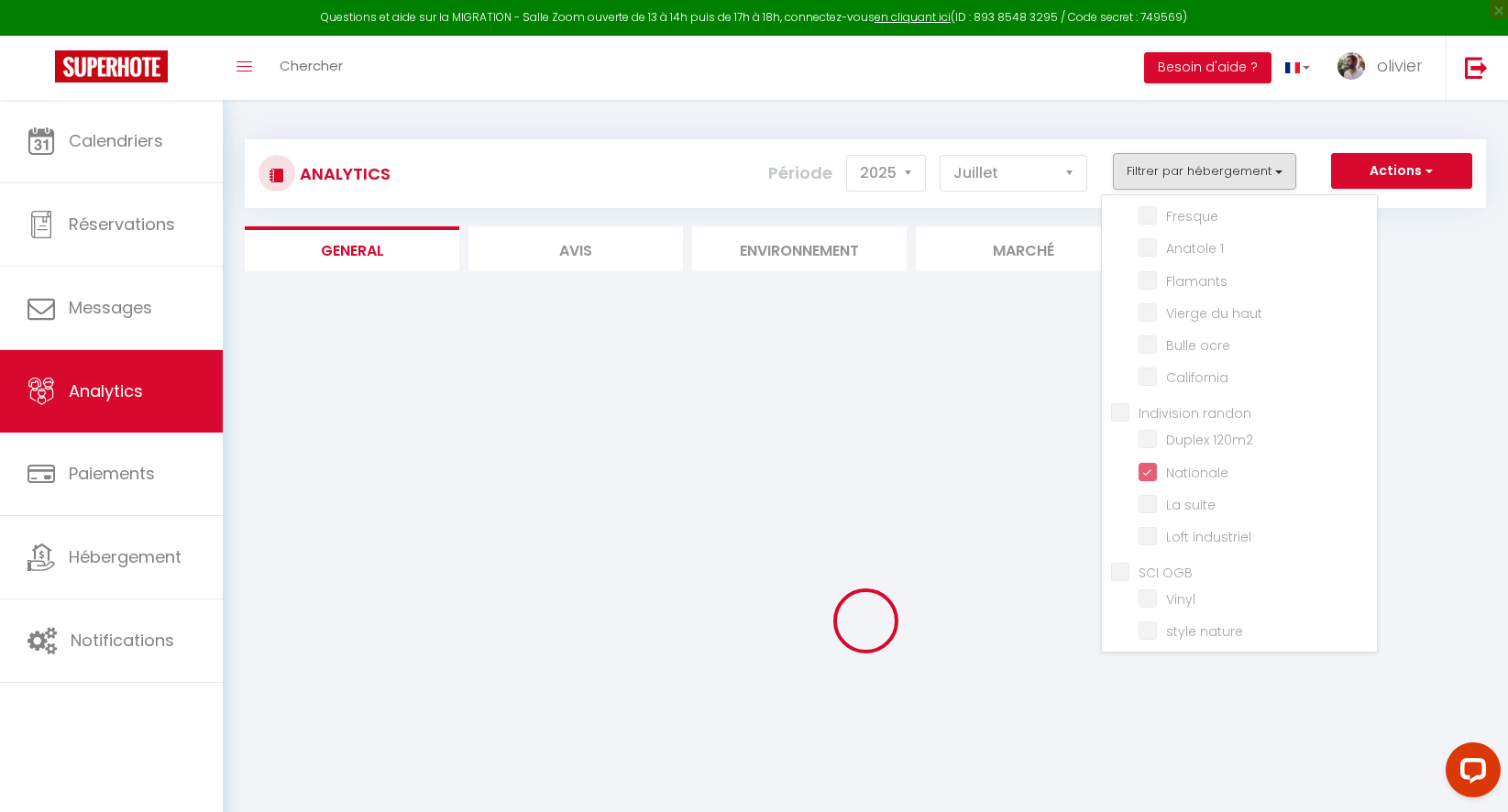 checkbox on "false" 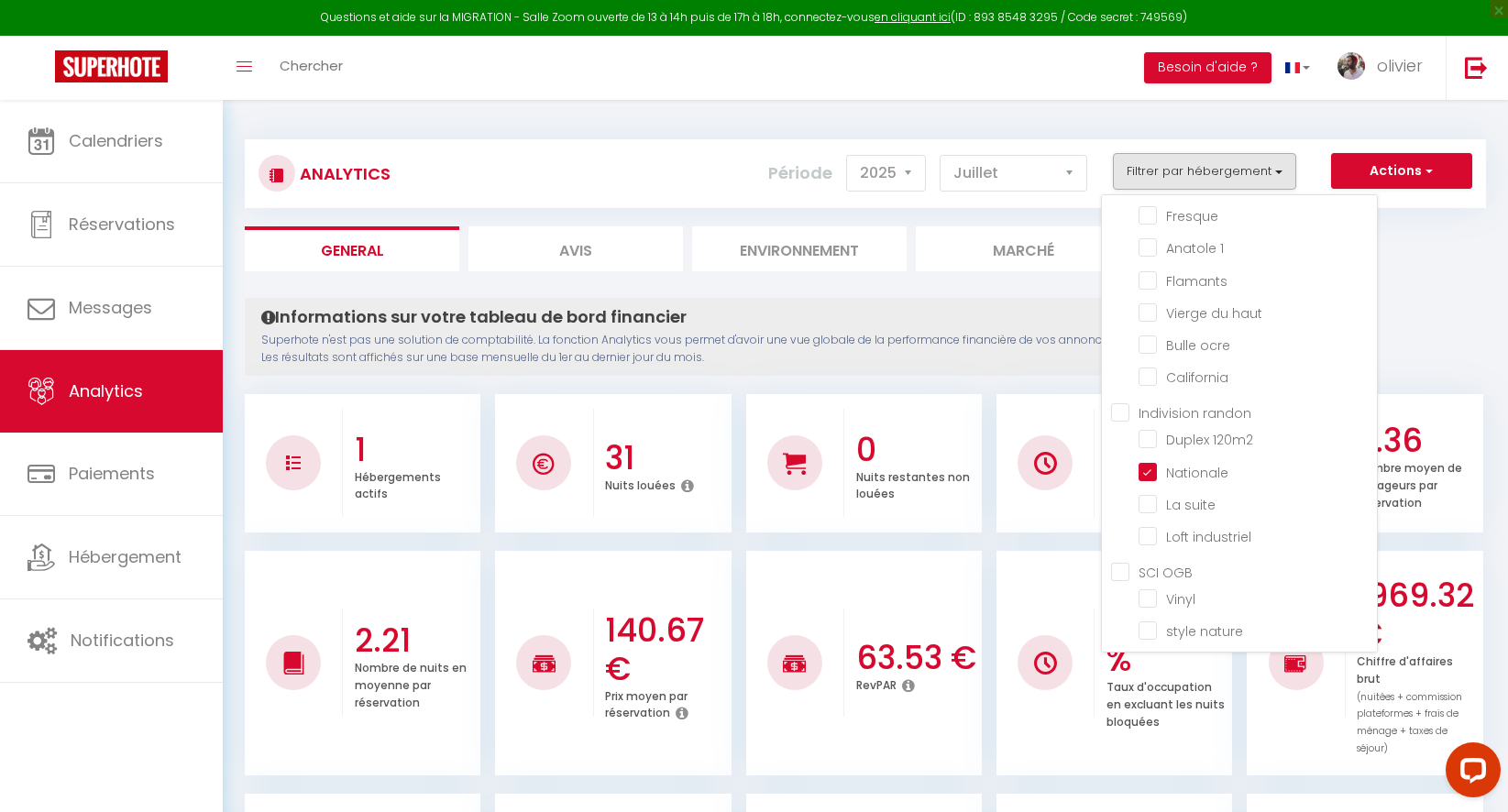 click on "Analytics
Actions
Génération SuperConciergerie   Génération SuperAnalyzer   Génération SuperExtractor   Exporter Taxe de séjour
Filtrer par hébergement
[FIRST] 100%
Vasarely 40m2 chic et moderne
Studio Summer Vibes + Parking
Fresque
Anatole 1
Flamants
Vierge du haut
Bulle ocre
California
Indivision randon
Duplex 120m2
Nationale" at bounding box center (865, 1194) 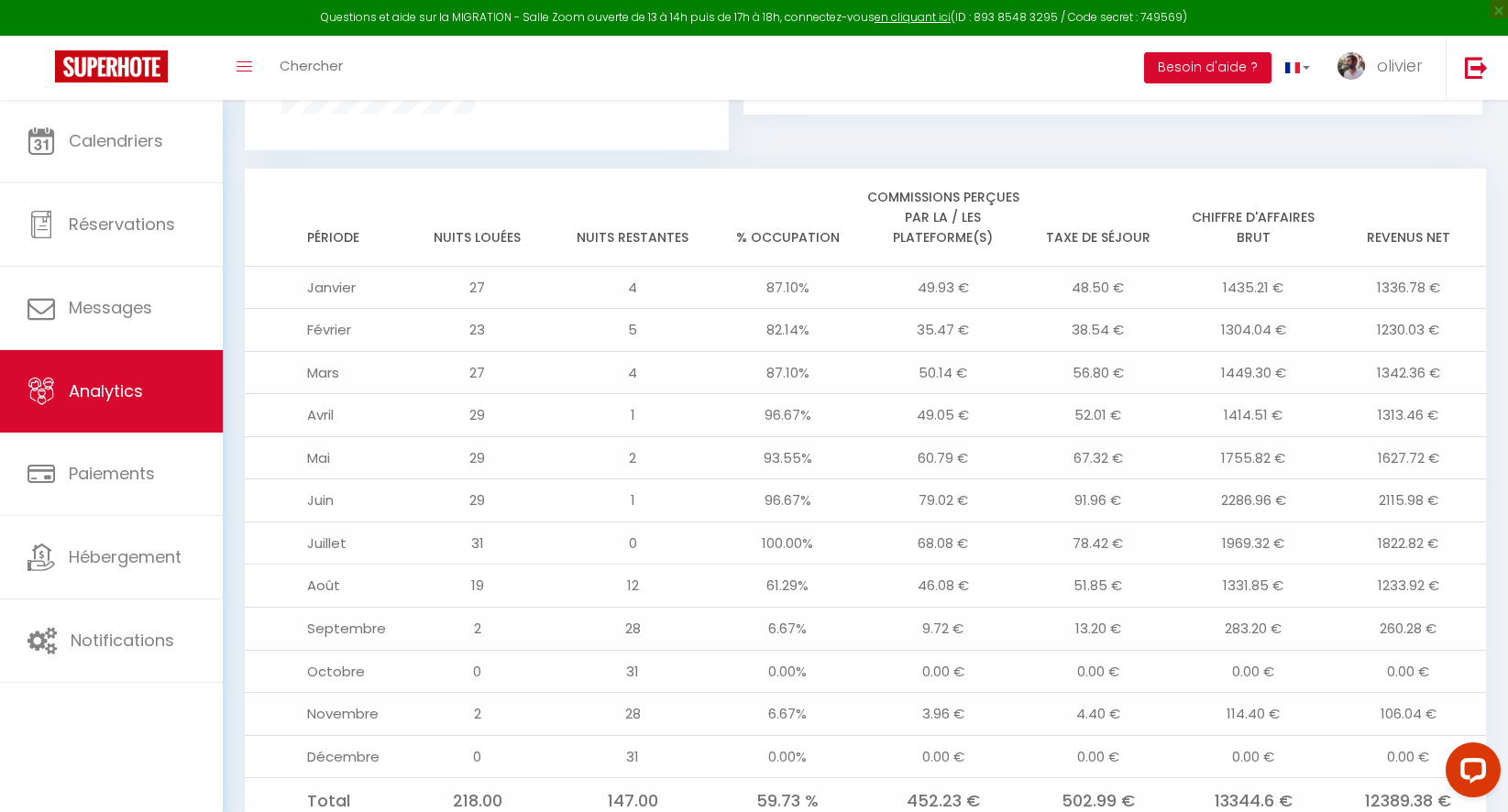 scroll, scrollTop: 1437, scrollLeft: 0, axis: vertical 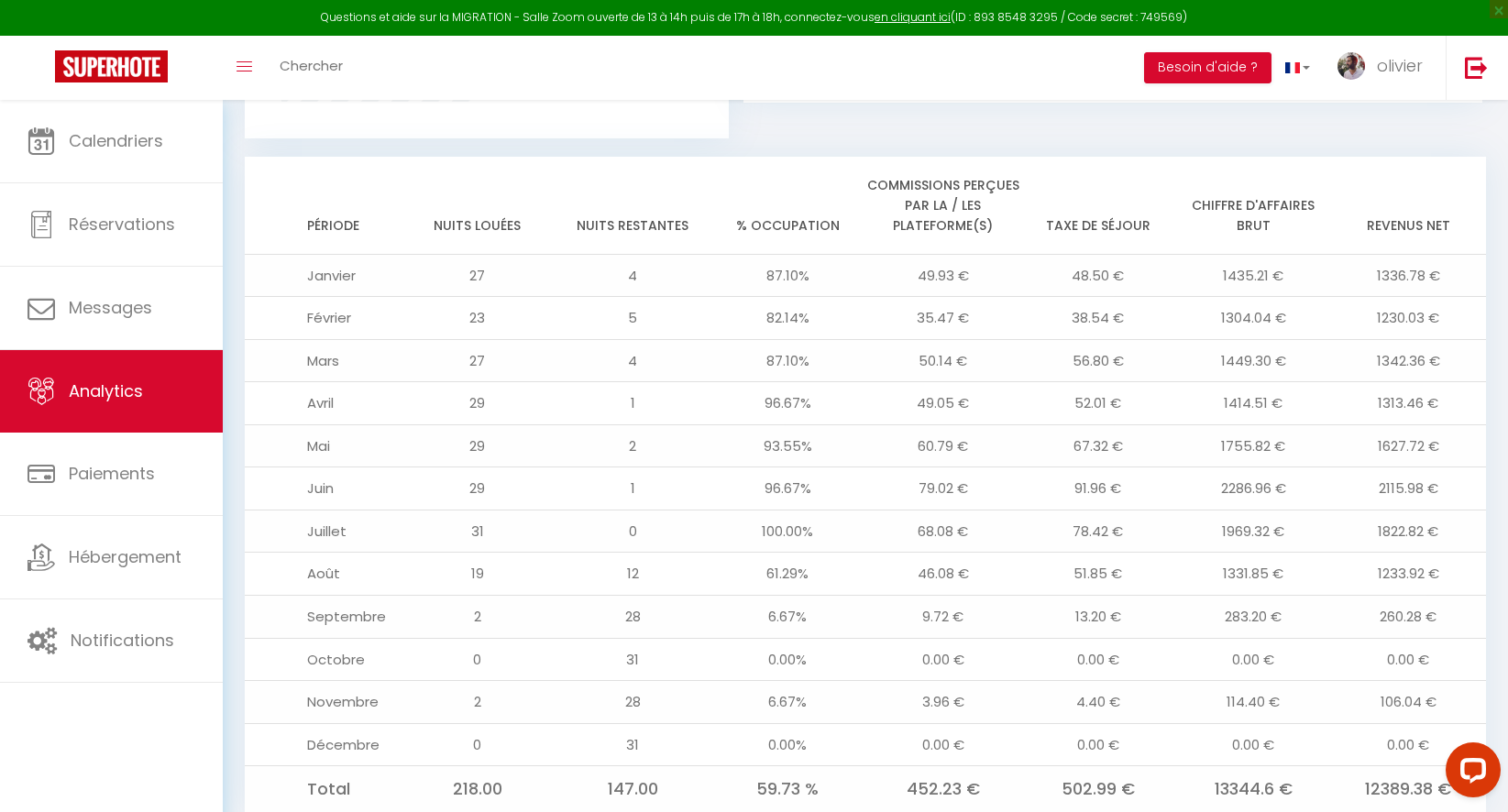 click on "1230.03 €" at bounding box center (1408, 318) 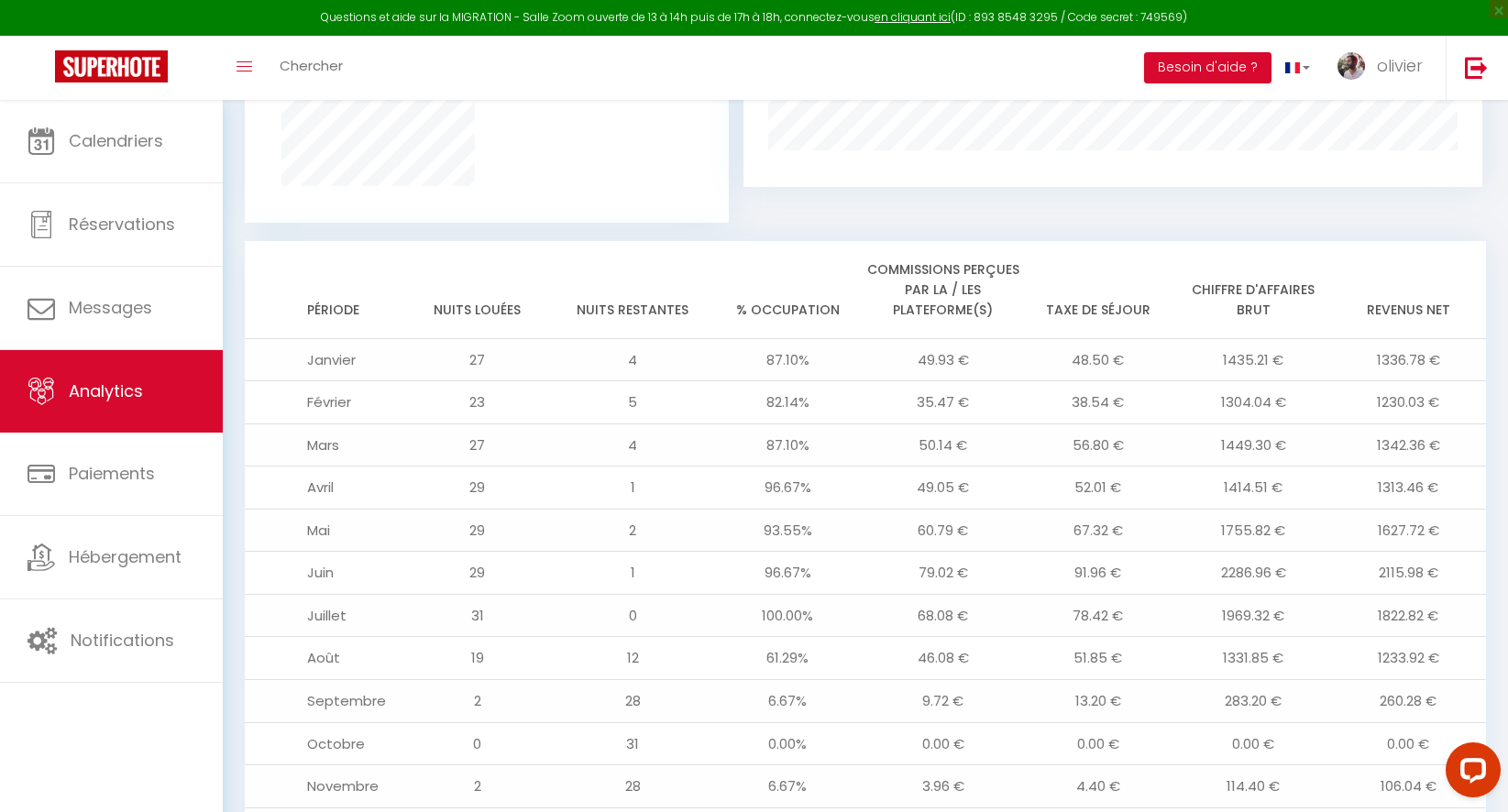 scroll, scrollTop: 1480, scrollLeft: 0, axis: vertical 